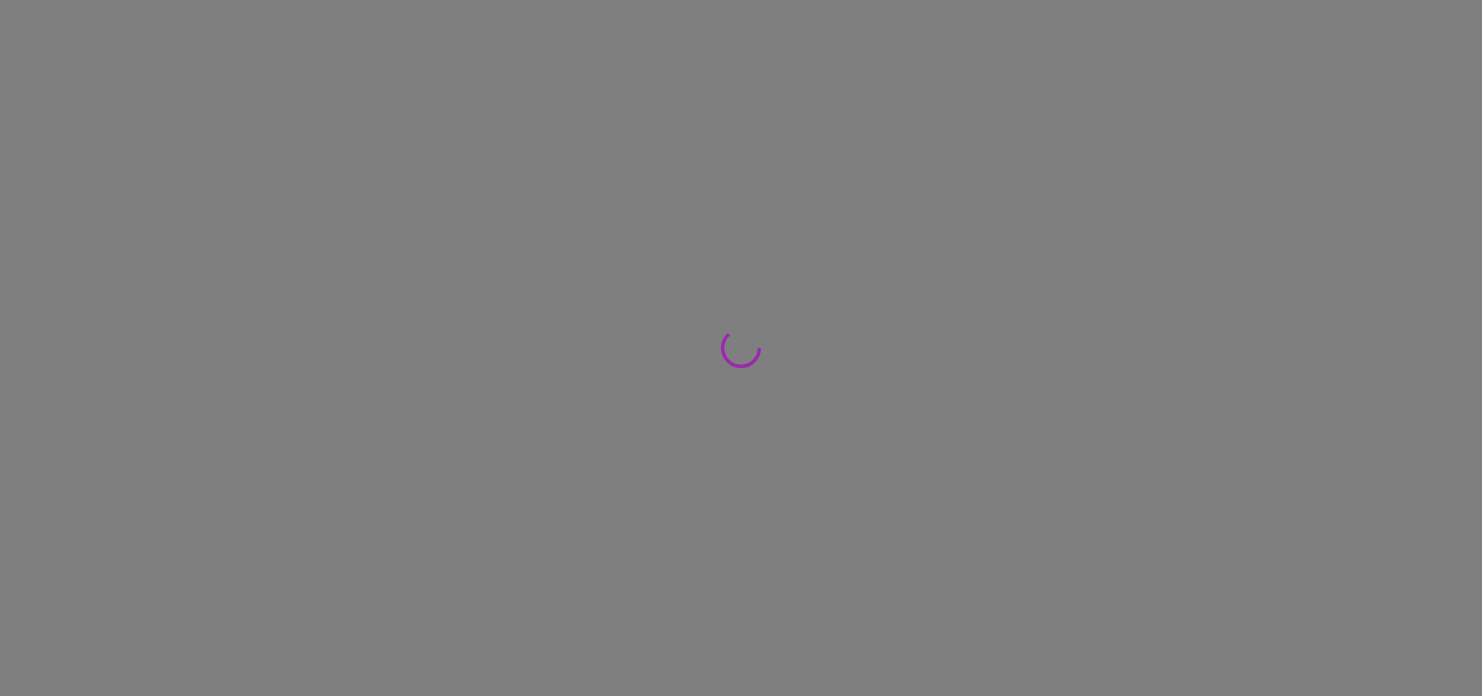 scroll, scrollTop: 0, scrollLeft: 0, axis: both 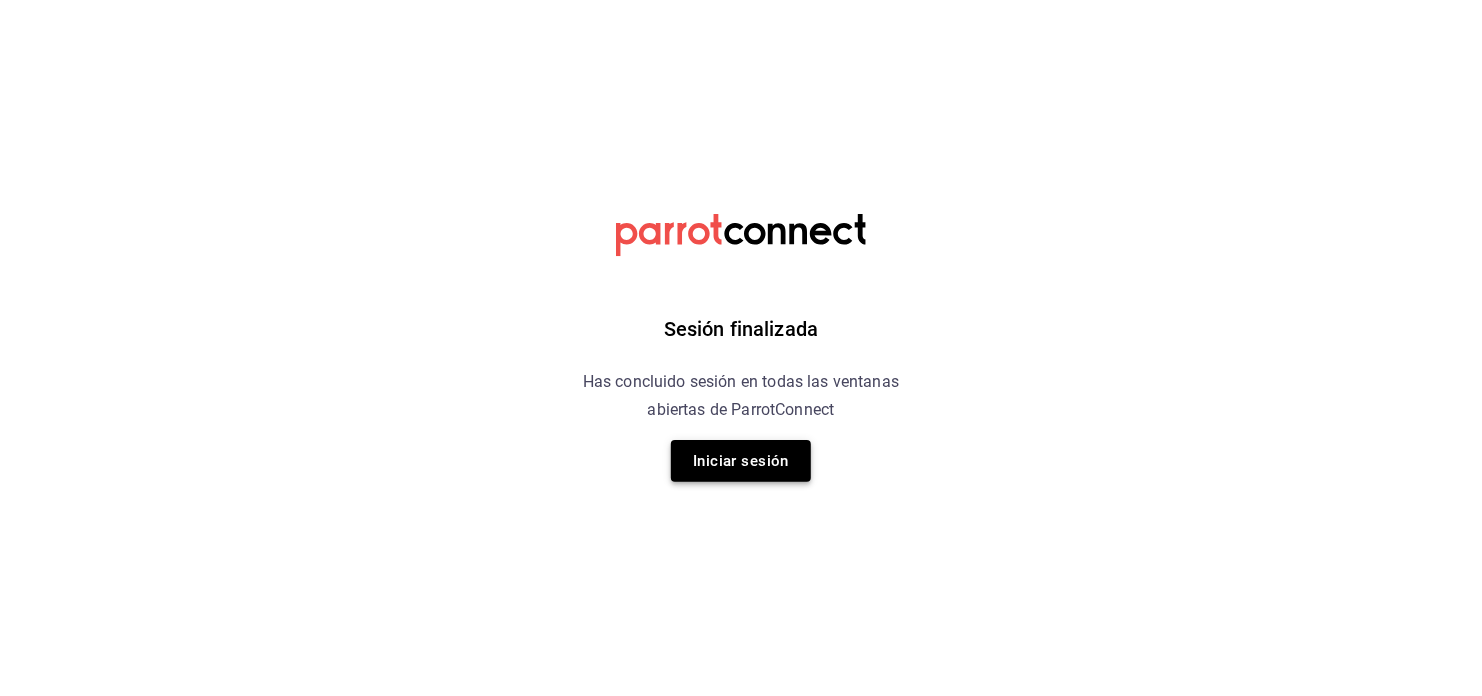 click on "Iniciar sesión" at bounding box center (741, 461) 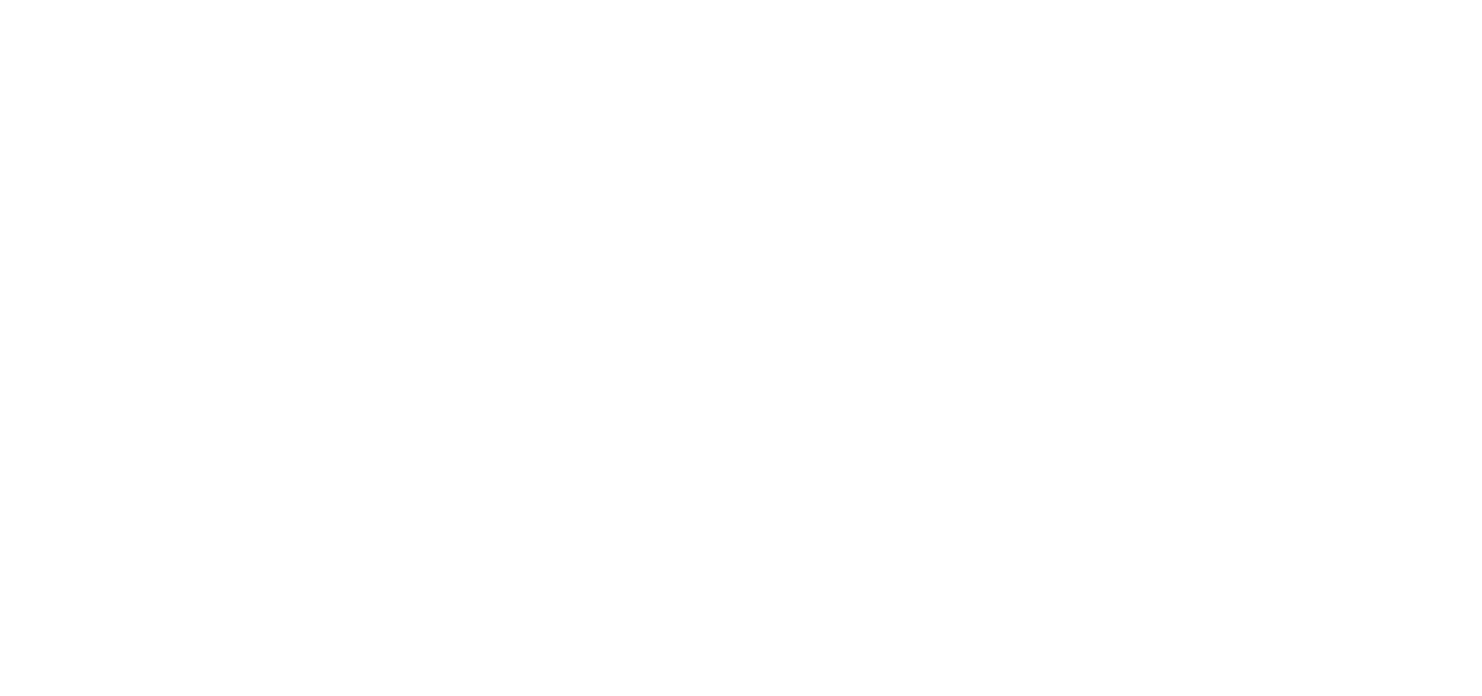 scroll, scrollTop: 0, scrollLeft: 0, axis: both 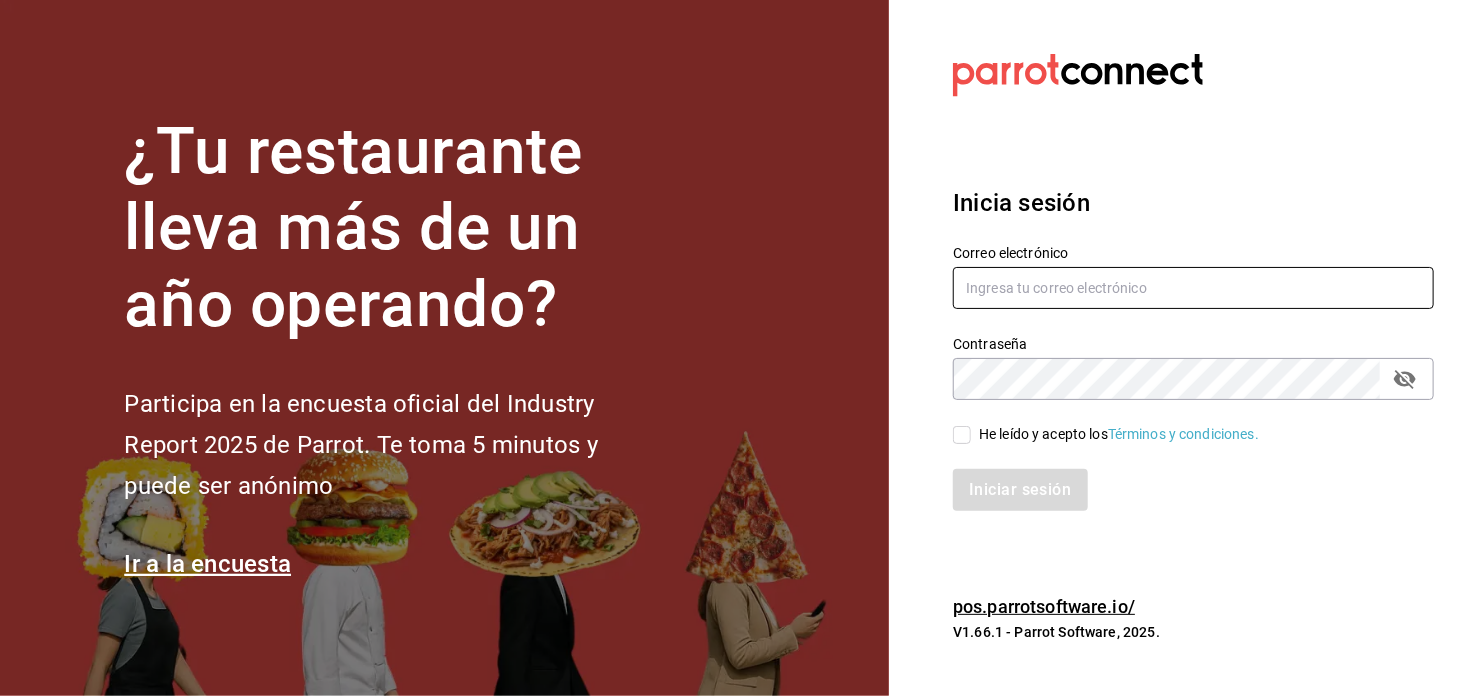 click at bounding box center (1193, 288) 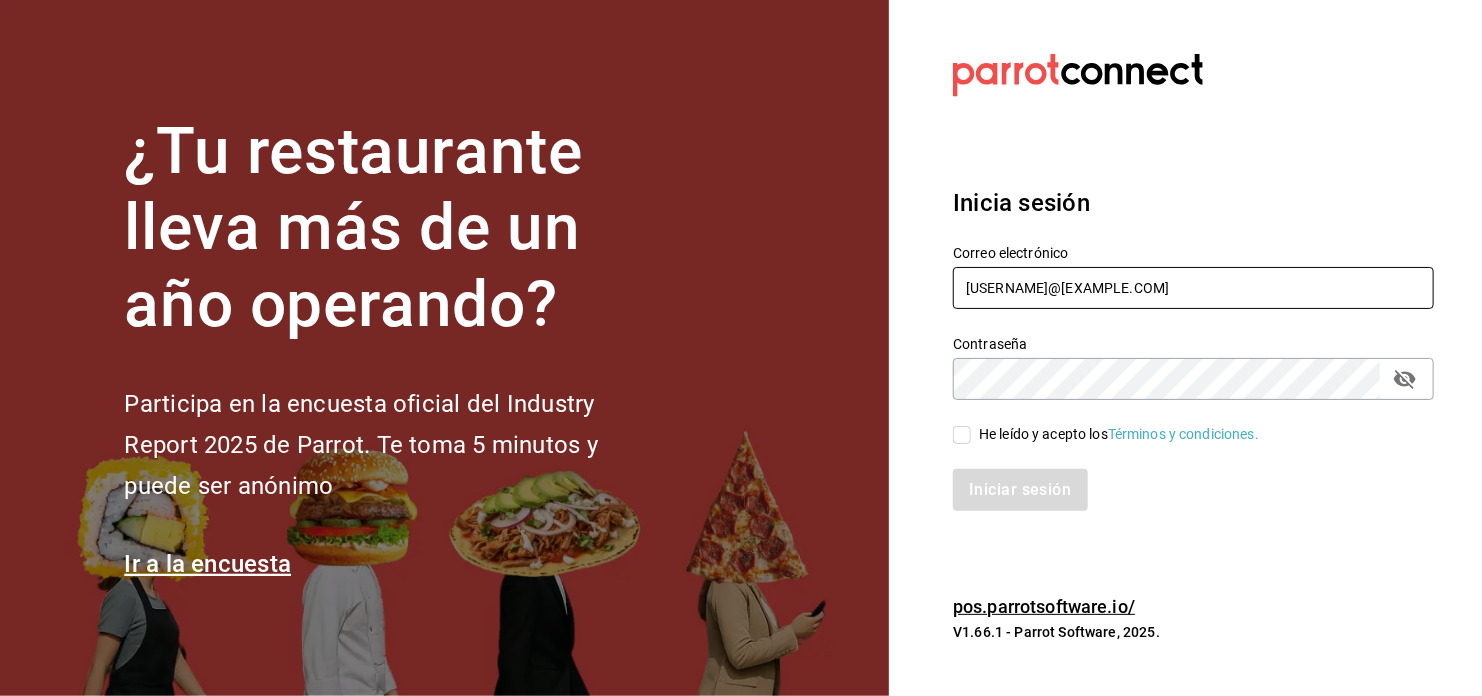 type on "Winebar.lozano99@gmail.com" 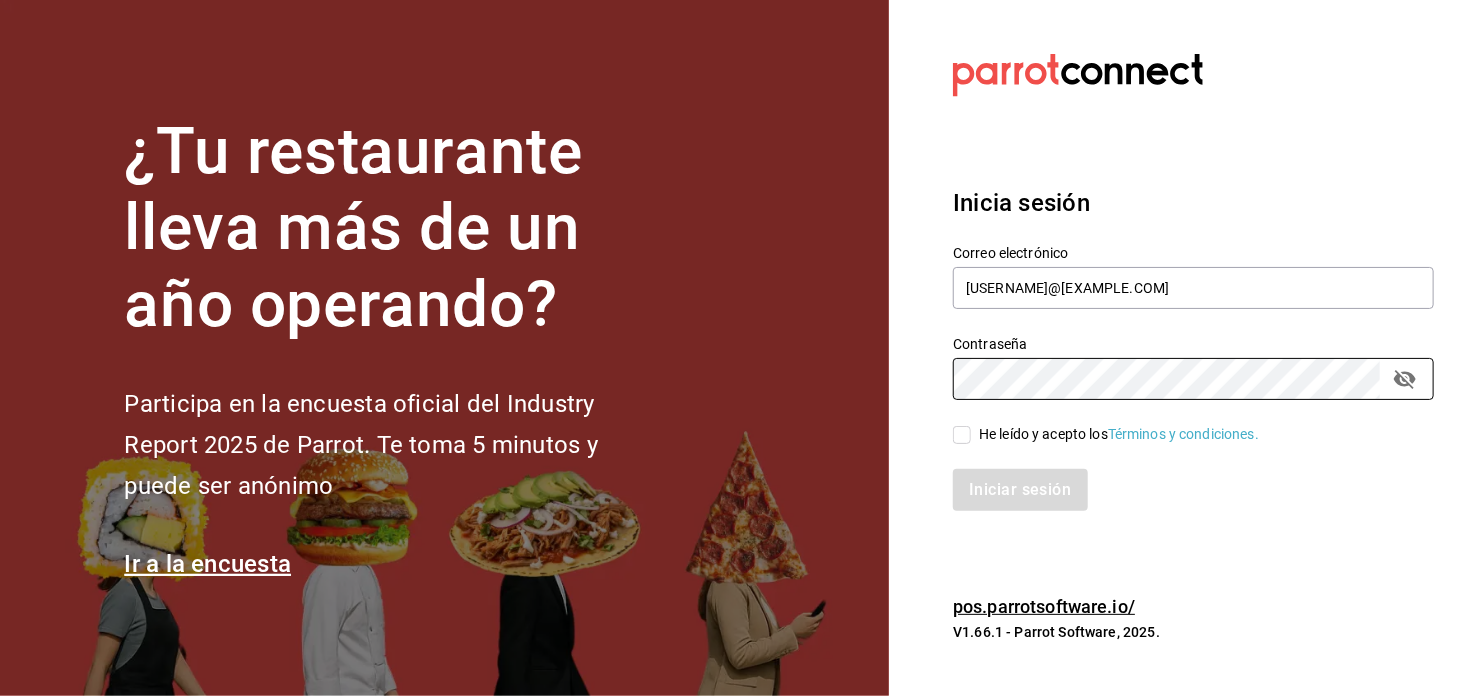 click on "He leído y acepto los  Términos y condiciones." at bounding box center (962, 435) 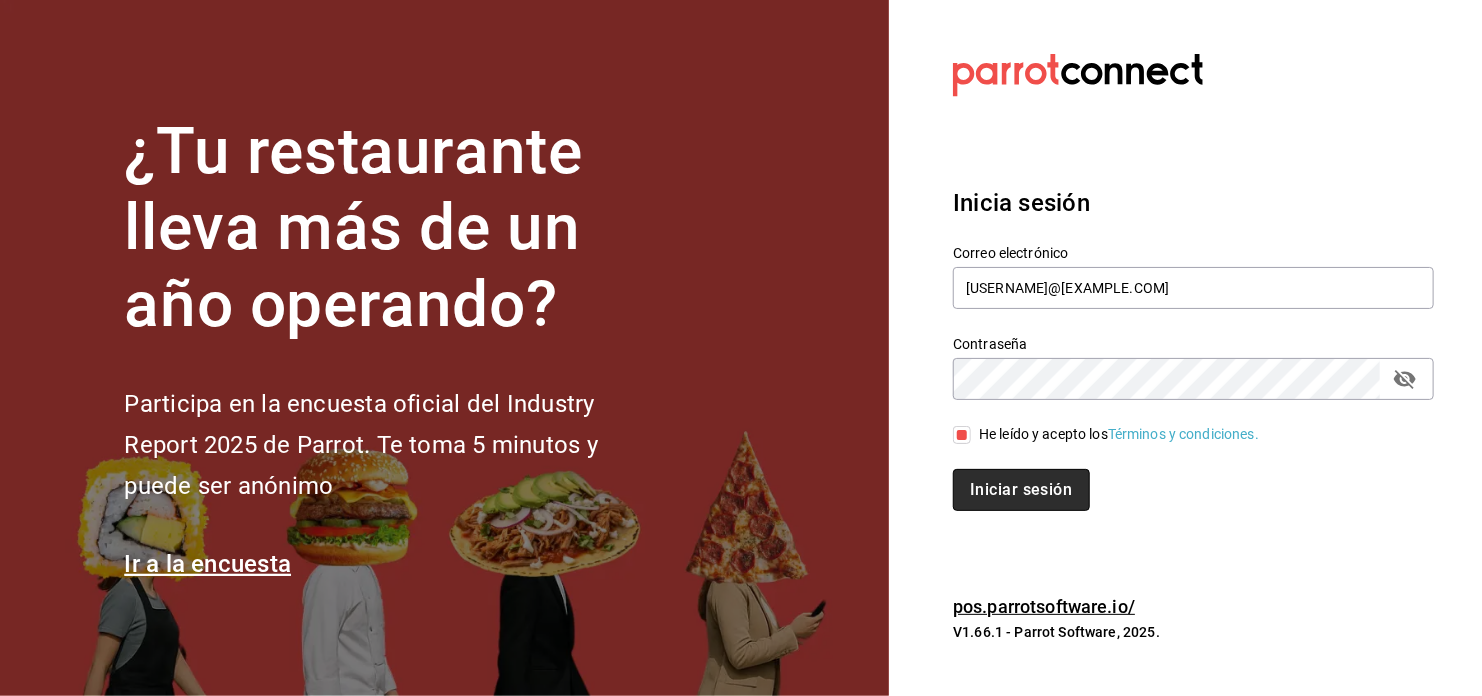 click on "Iniciar sesión" at bounding box center [1021, 490] 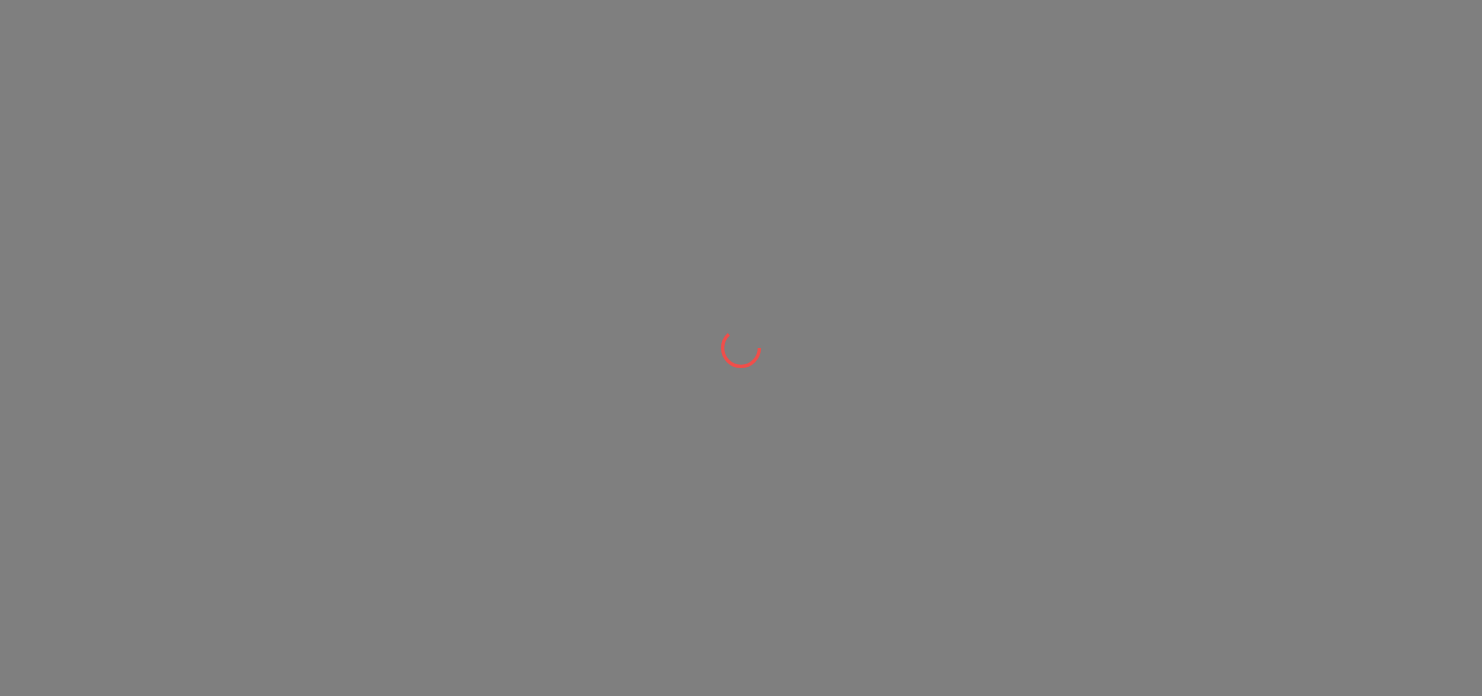 scroll, scrollTop: 0, scrollLeft: 0, axis: both 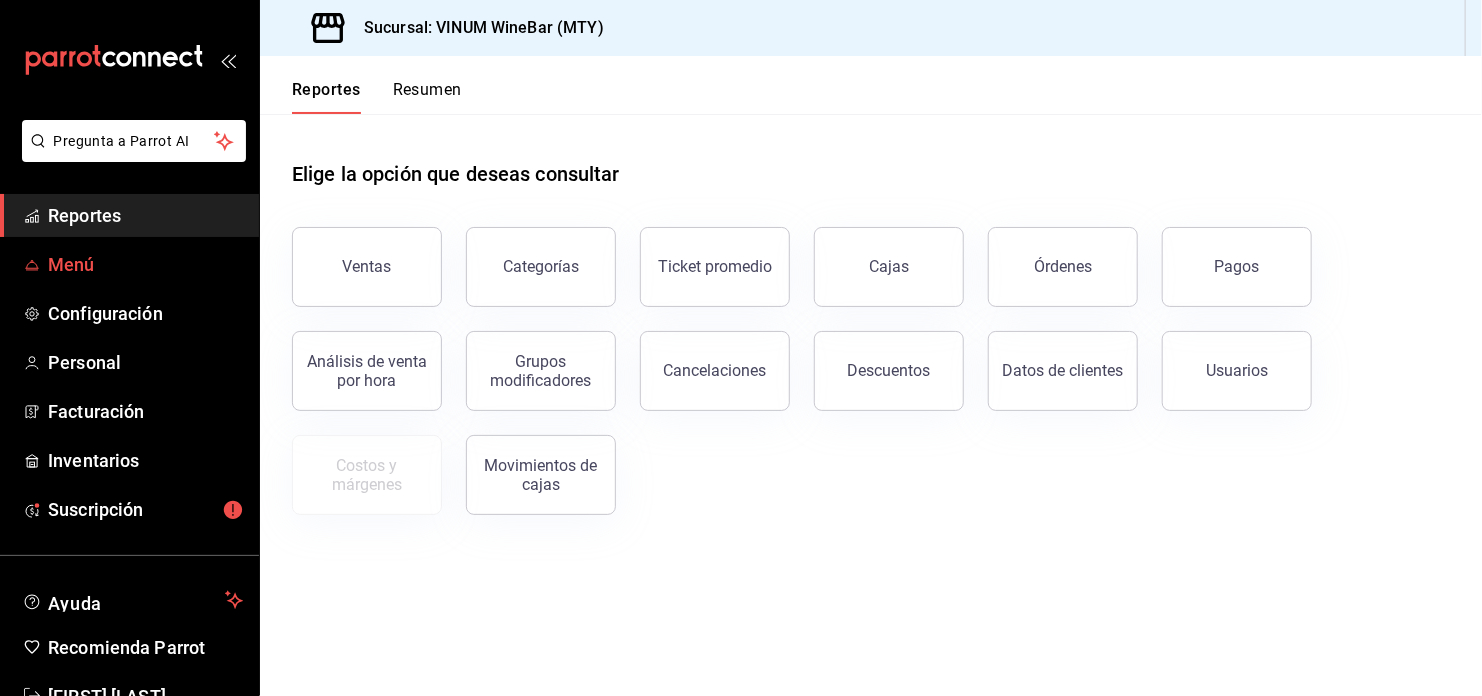 click on "Menú" at bounding box center (145, 264) 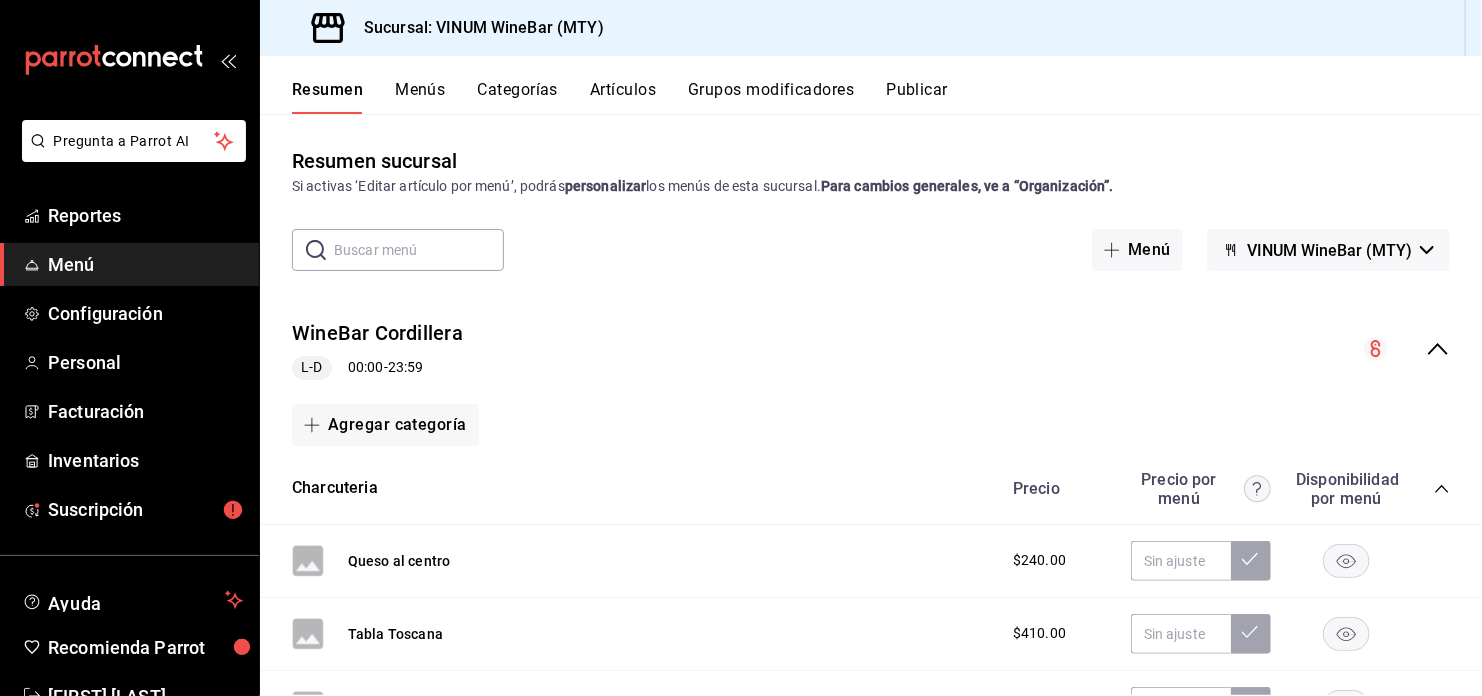 click on "Artículos" at bounding box center [623, 97] 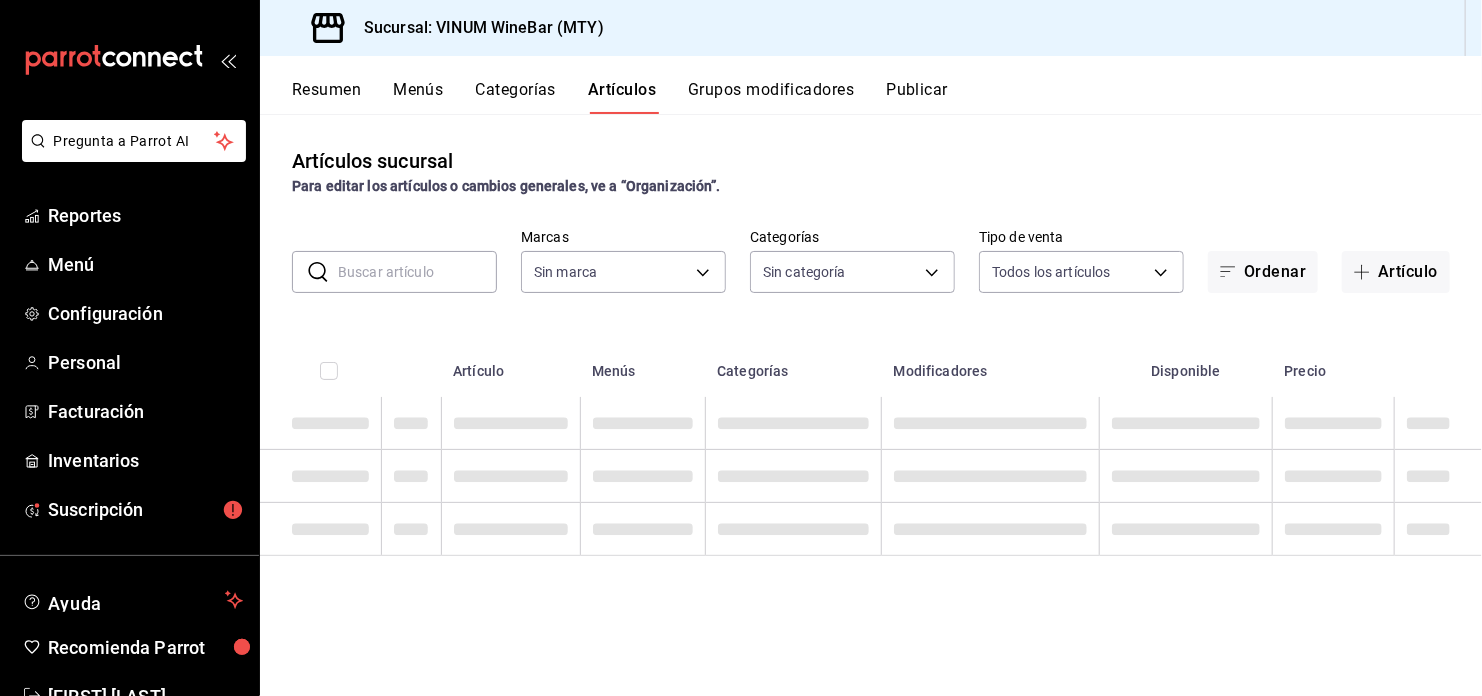 type on "ca8f1d25-6a21-40a6-b6ec-24c4b669c59a" 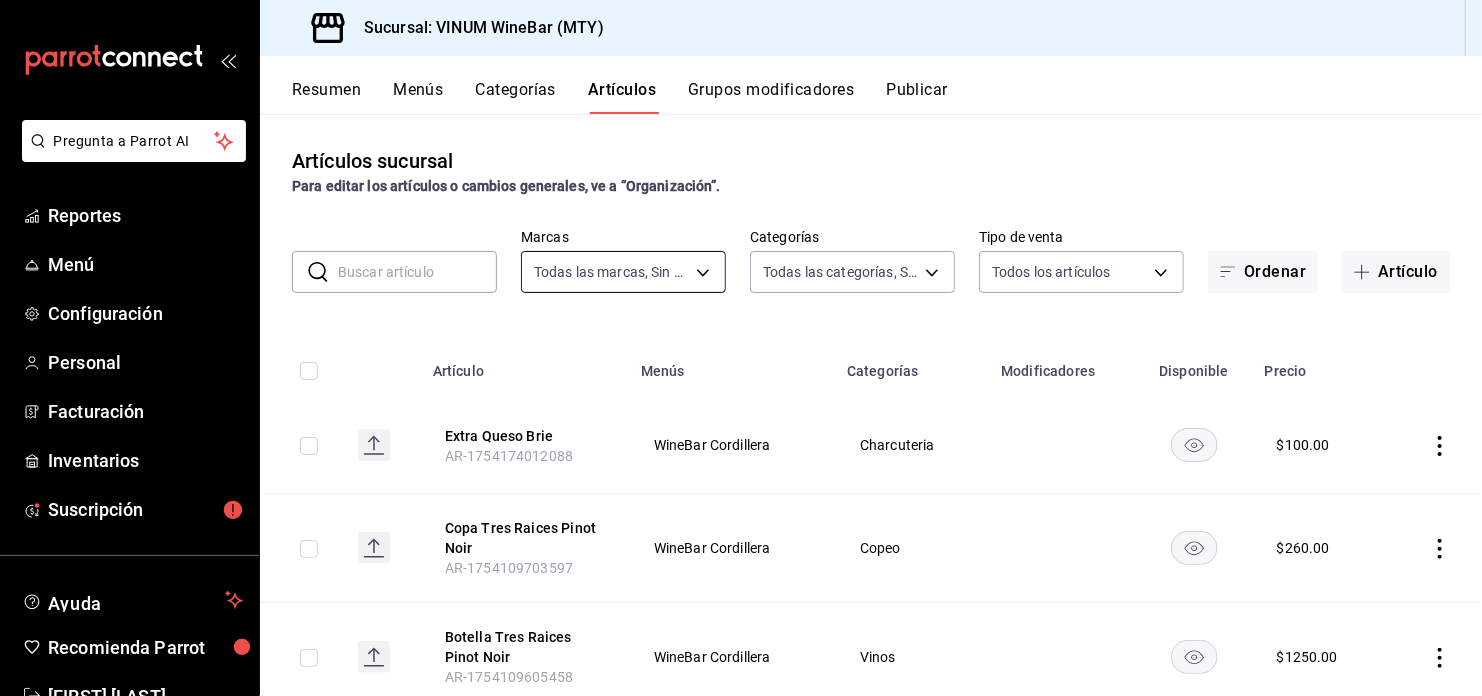 type on "52db0966-aed8-4277-8cb6-402e310174d1,e70bd9e4-23ac-4207-ab30-360fd1df7980,5209887d-22a2-4db6-a928-048bb2c25285,ed98d402-e405-4e15-8629-29de512e1c63,4c50348d-bd01-48ca-98ee-08497fec9346,d3646fcd-7e6a-4b96-85f6-ba4b5c6d1afb" 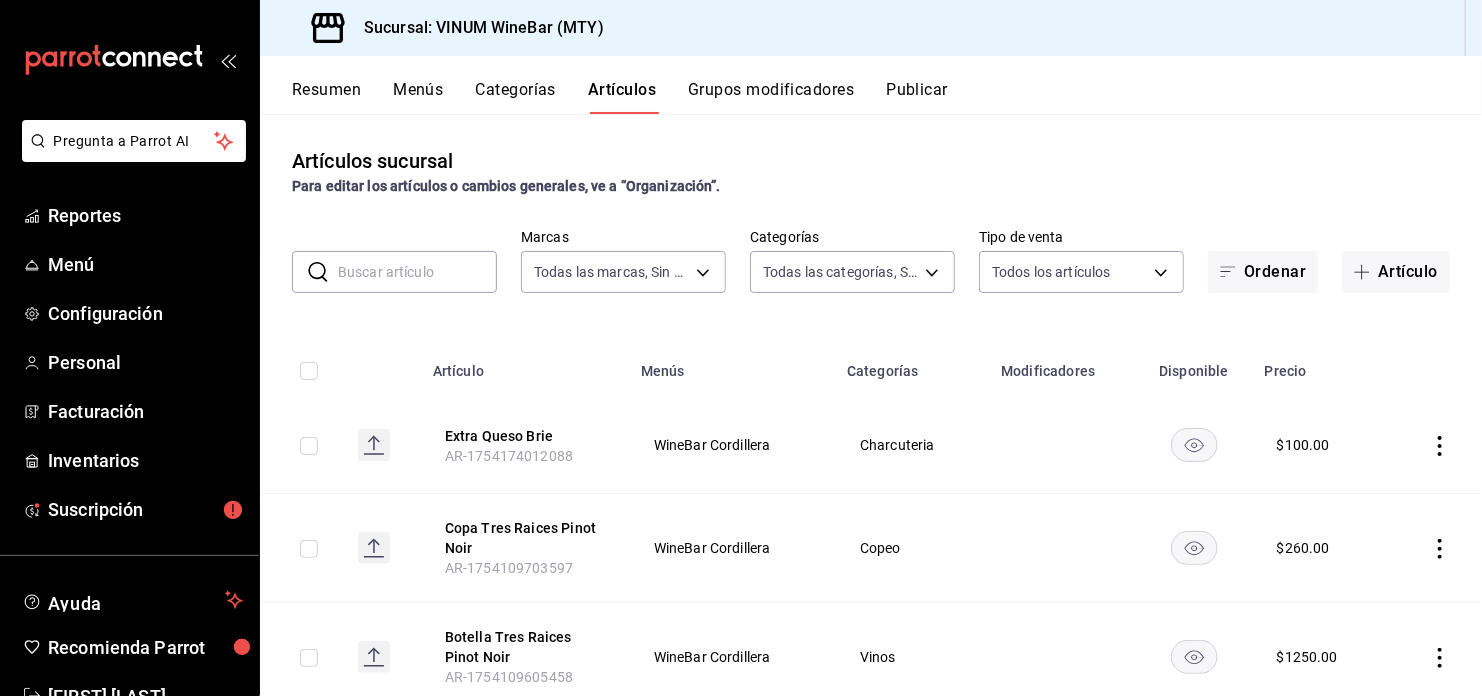 click at bounding box center (417, 272) 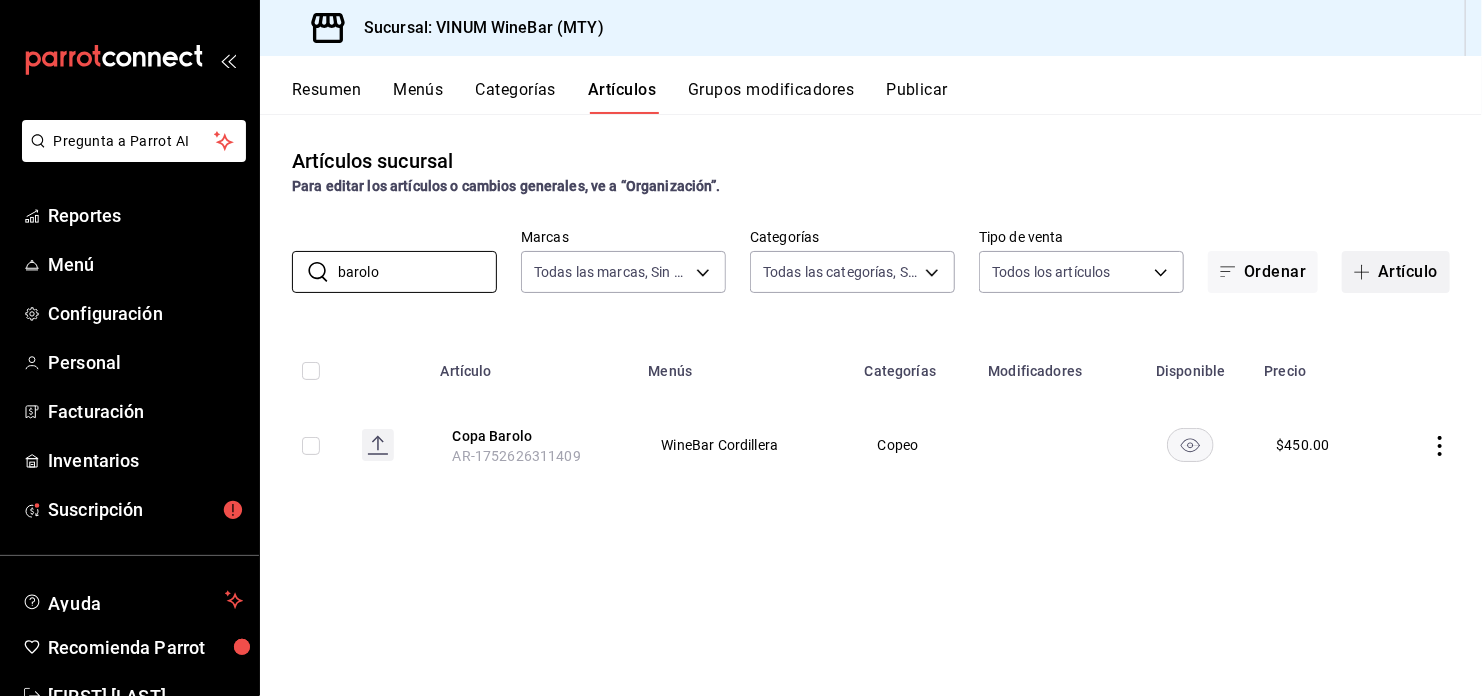 type on "barolo" 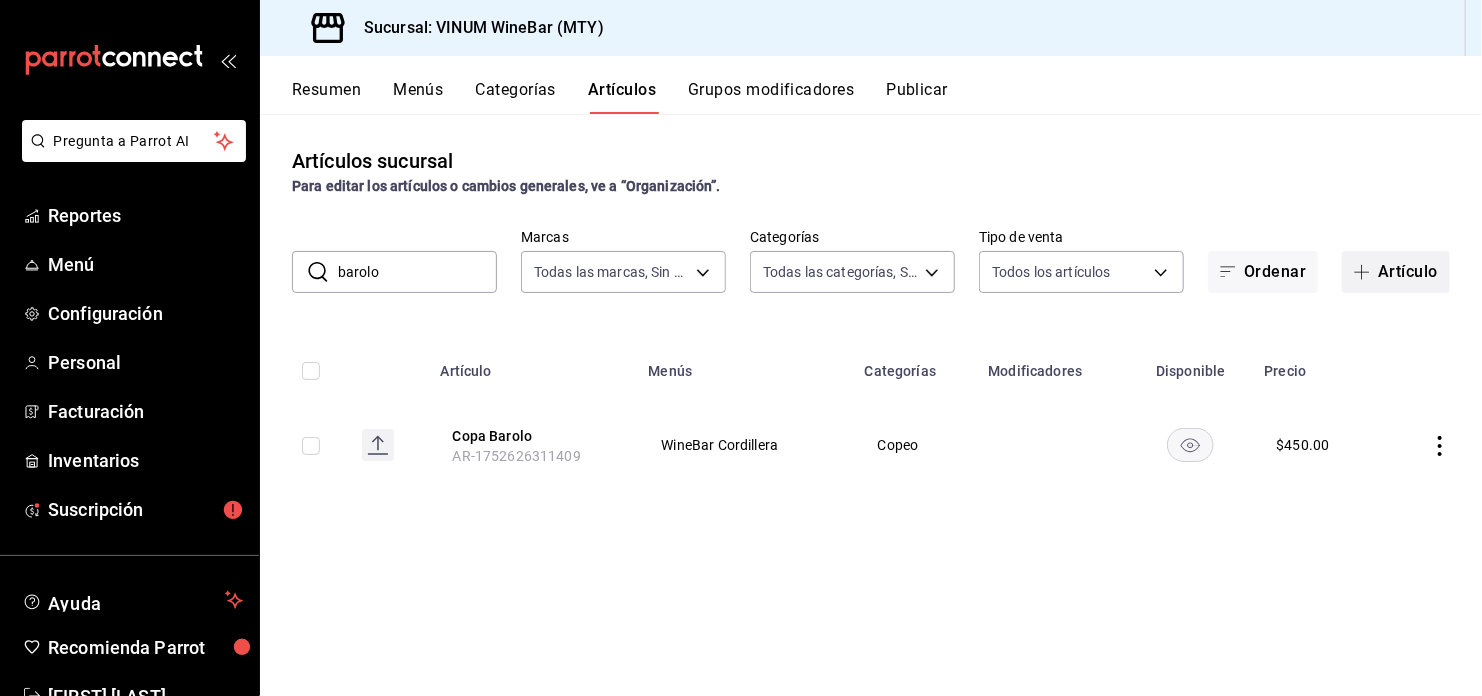 click on "Artículo" at bounding box center [1396, 272] 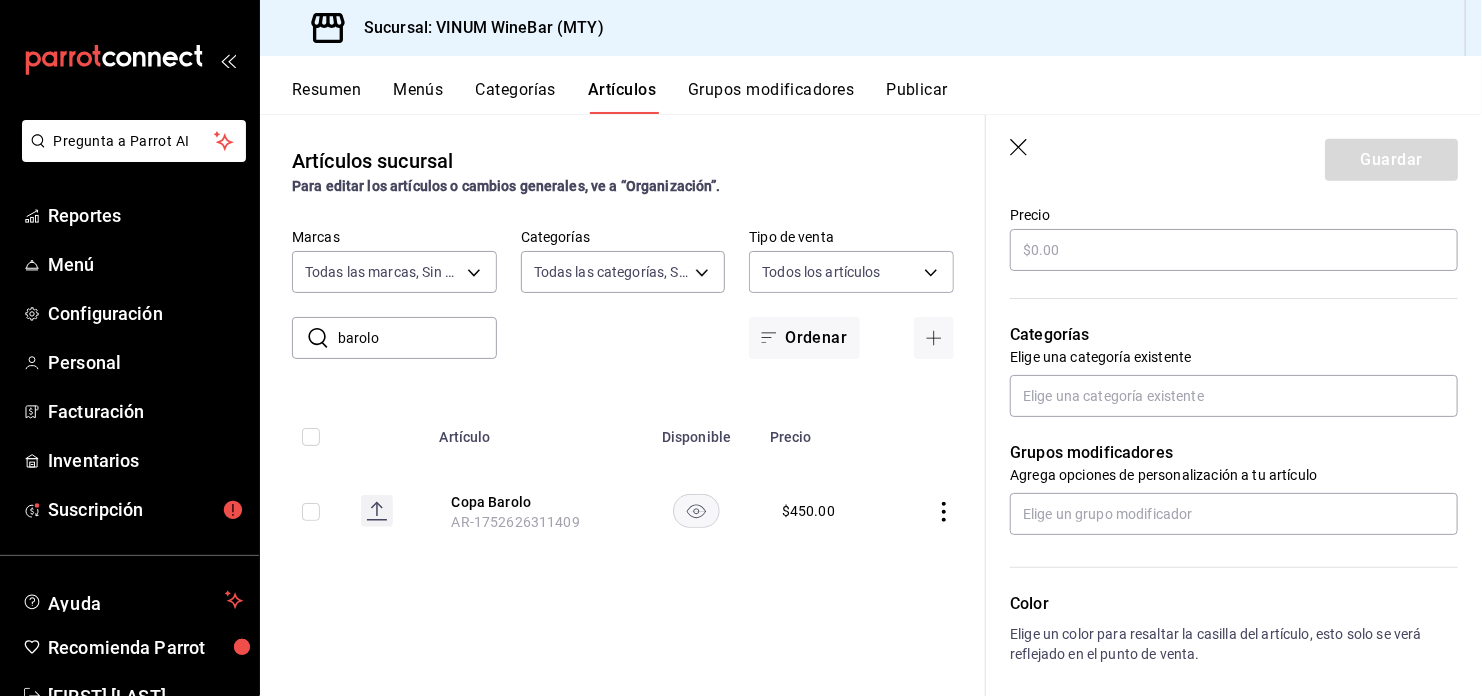 scroll, scrollTop: 0, scrollLeft: 0, axis: both 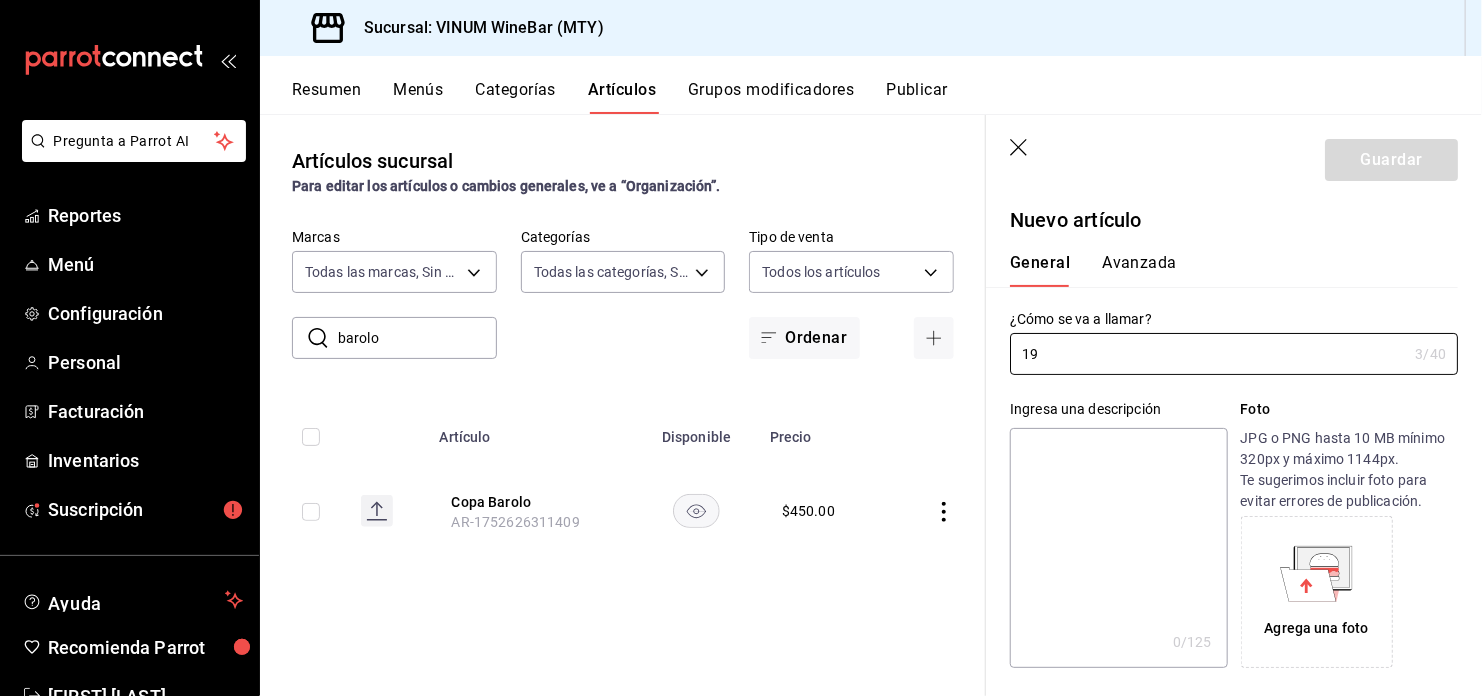 type on "1" 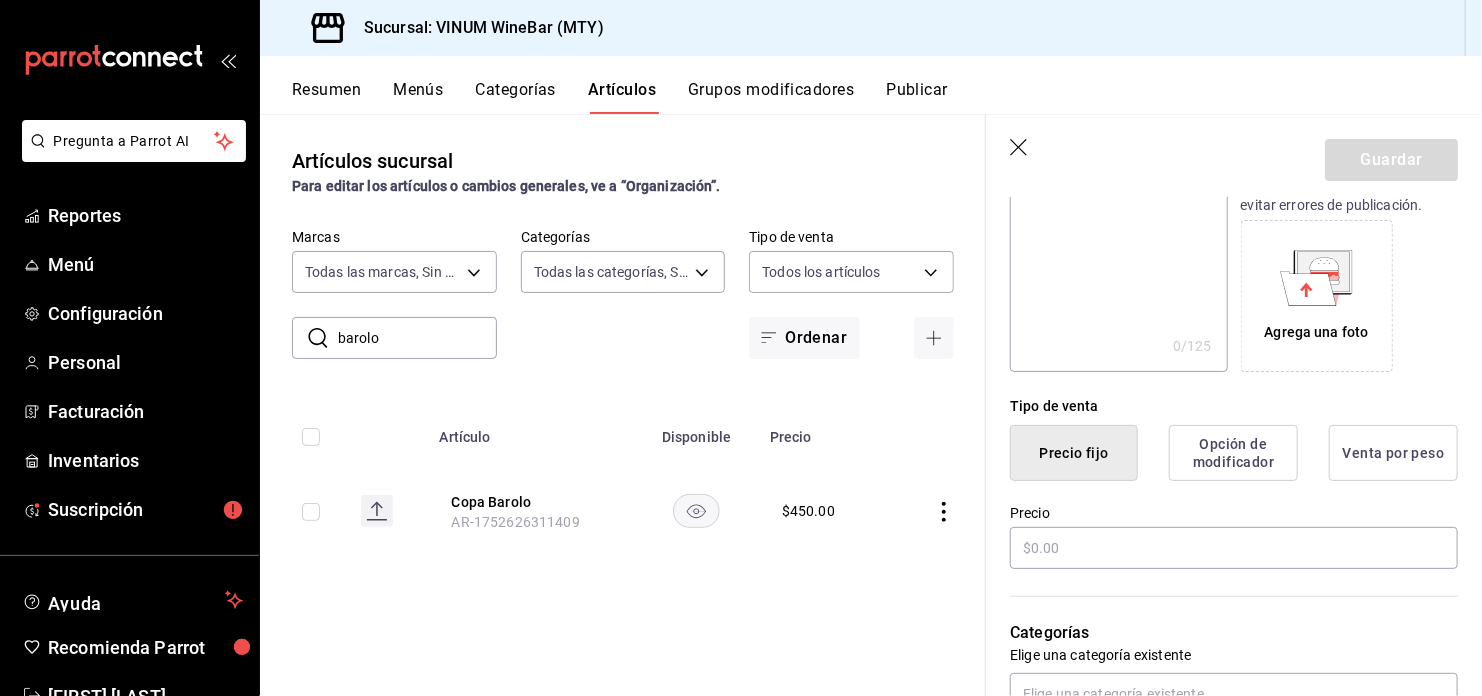 scroll, scrollTop: 298, scrollLeft: 0, axis: vertical 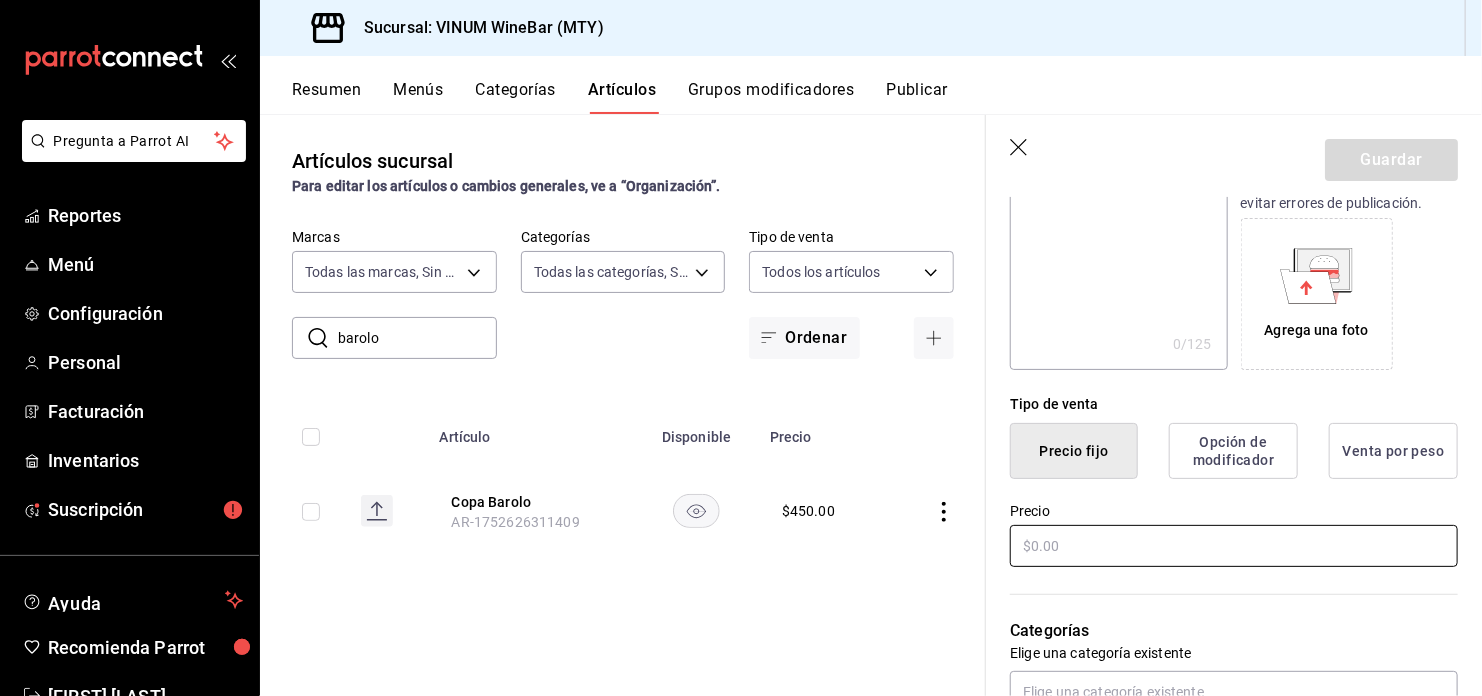 type on "Botella Barolo" 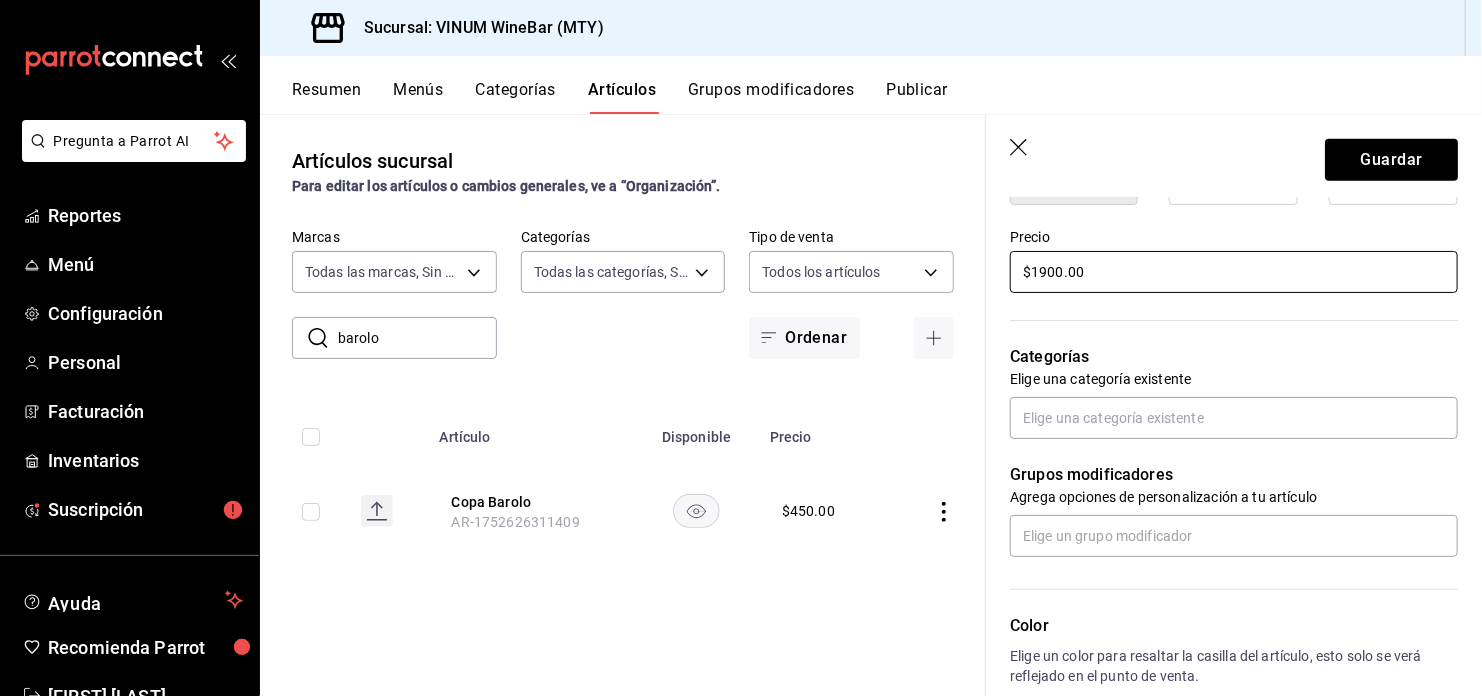 scroll, scrollTop: 580, scrollLeft: 0, axis: vertical 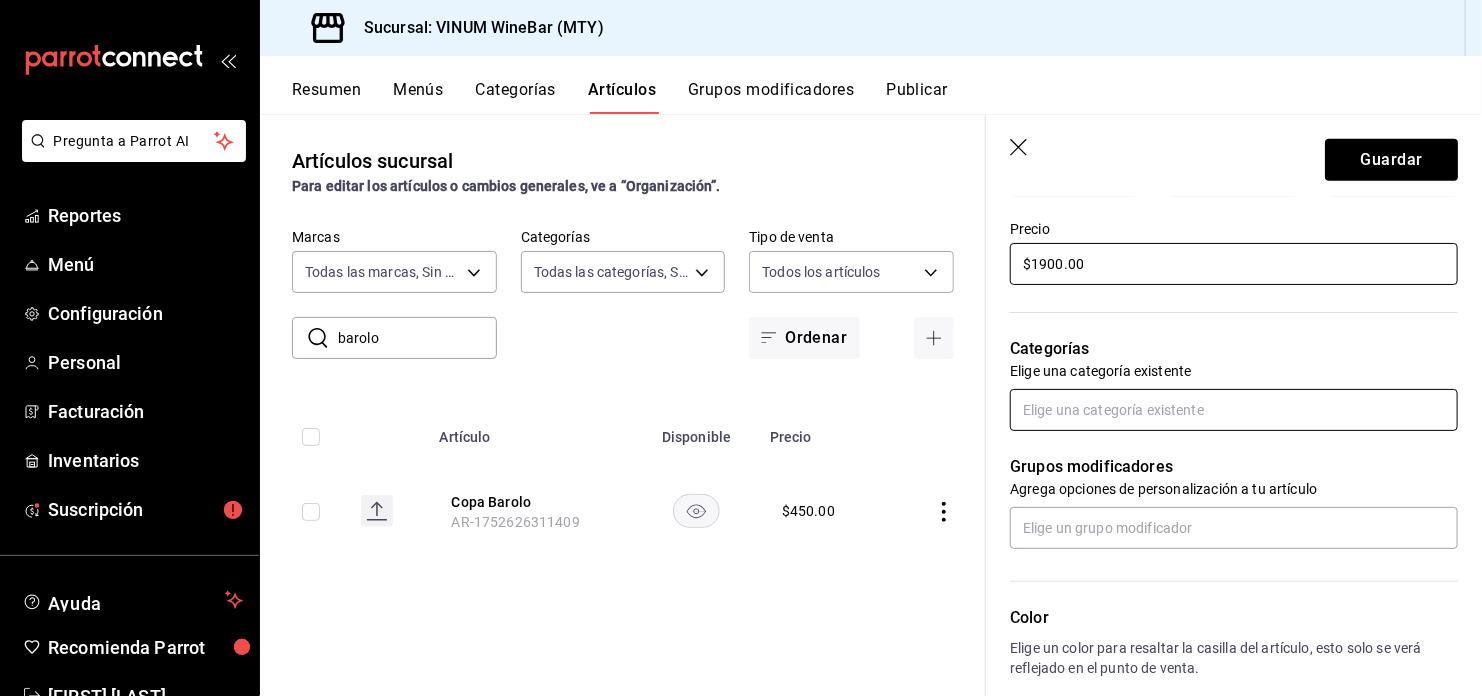 type on "$1900.00" 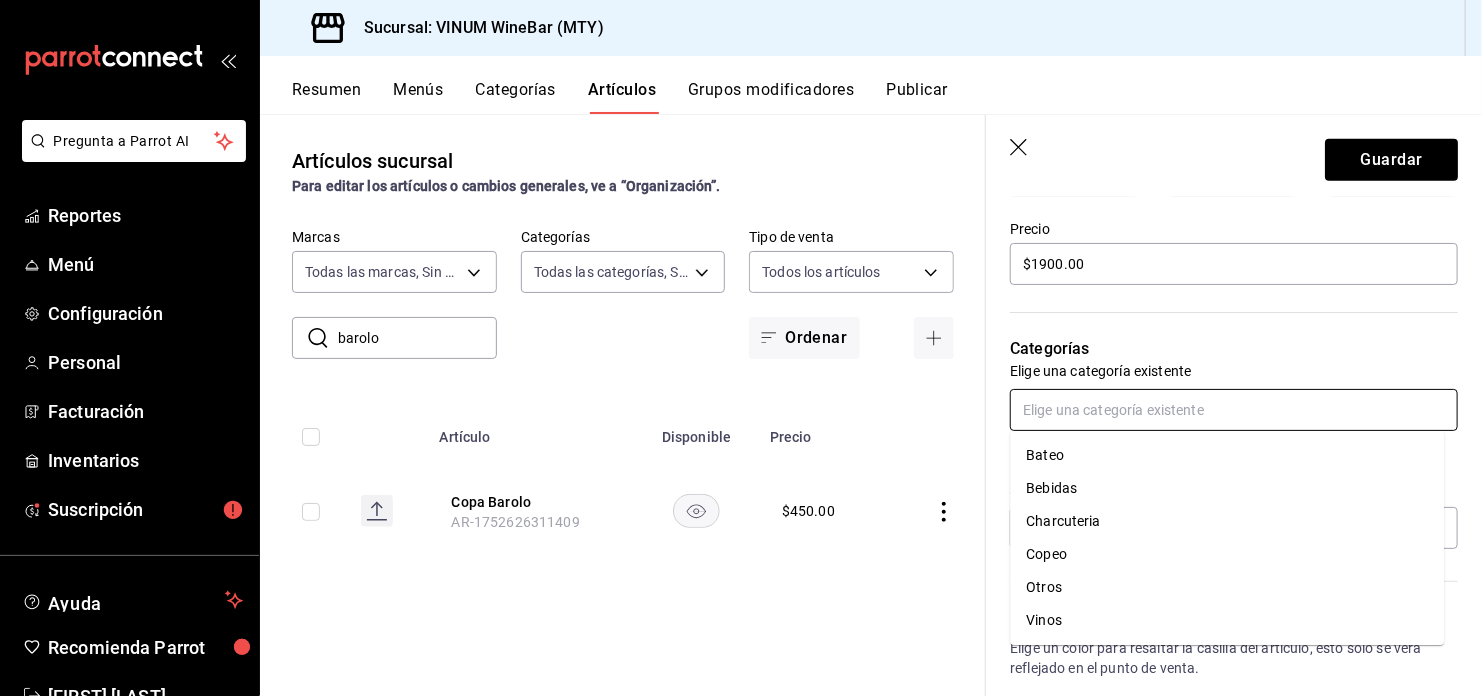 click at bounding box center [1234, 410] 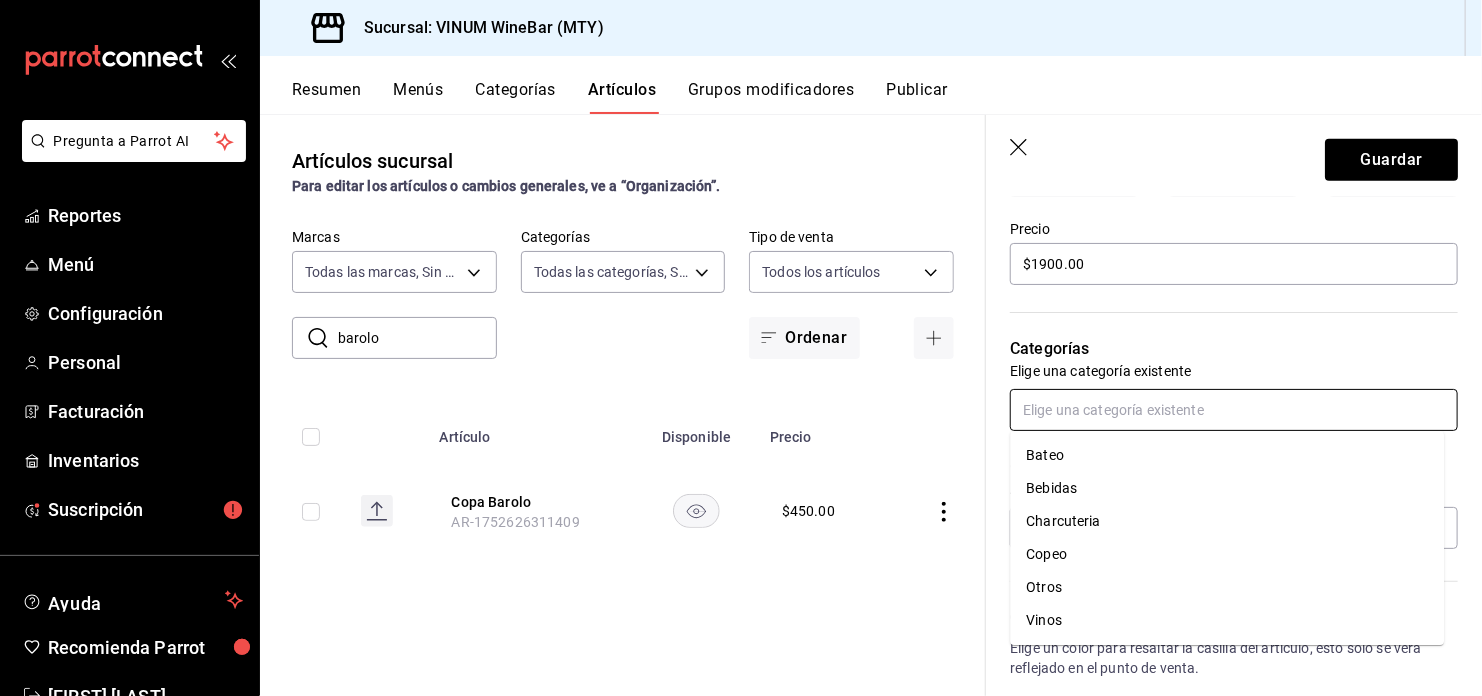 click on "Vinos" at bounding box center (1227, 620) 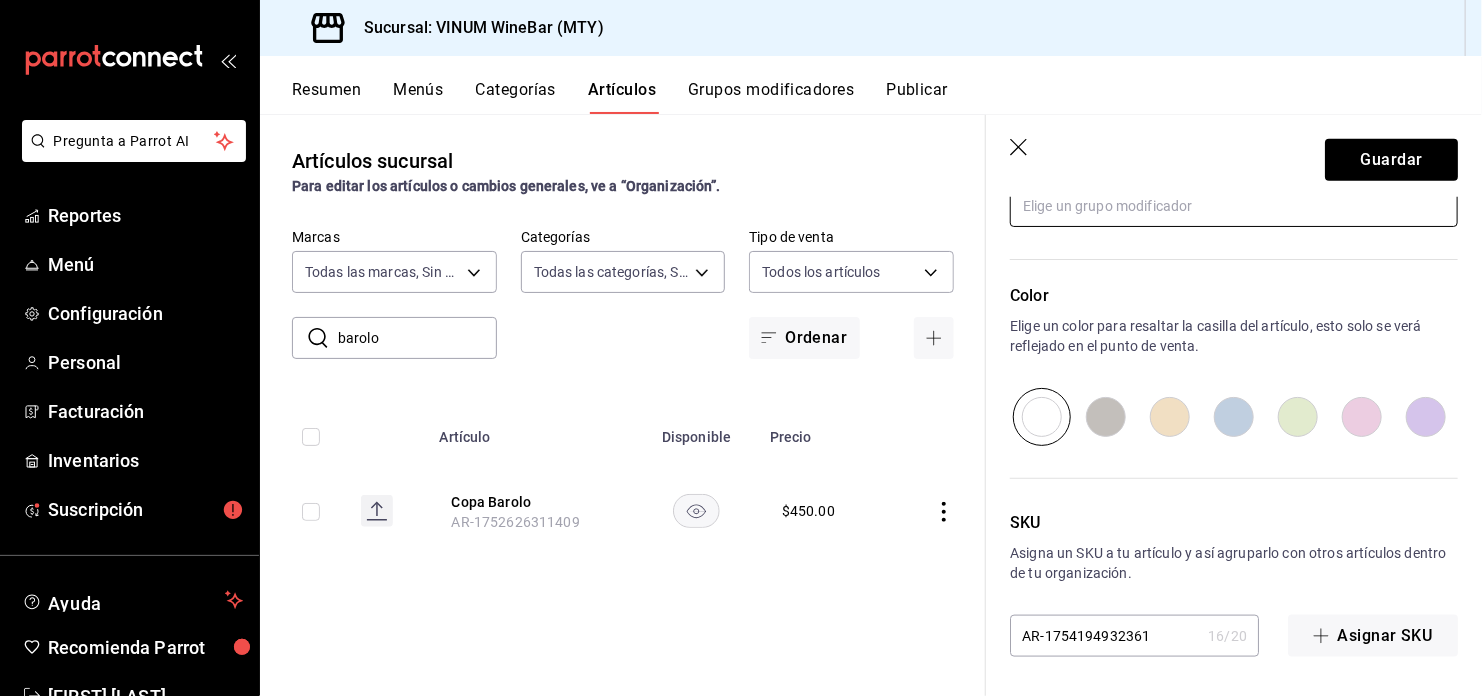 scroll, scrollTop: 964, scrollLeft: 0, axis: vertical 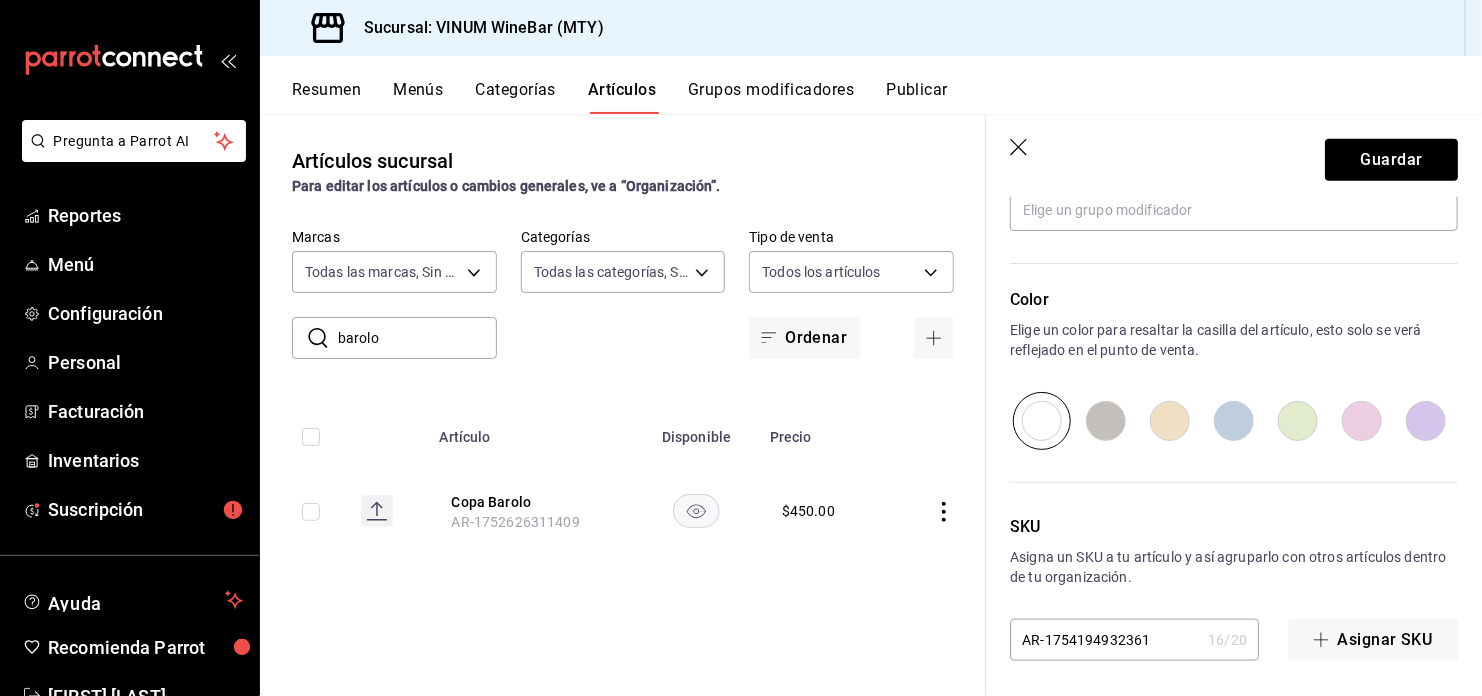 click at bounding box center (1426, 421) 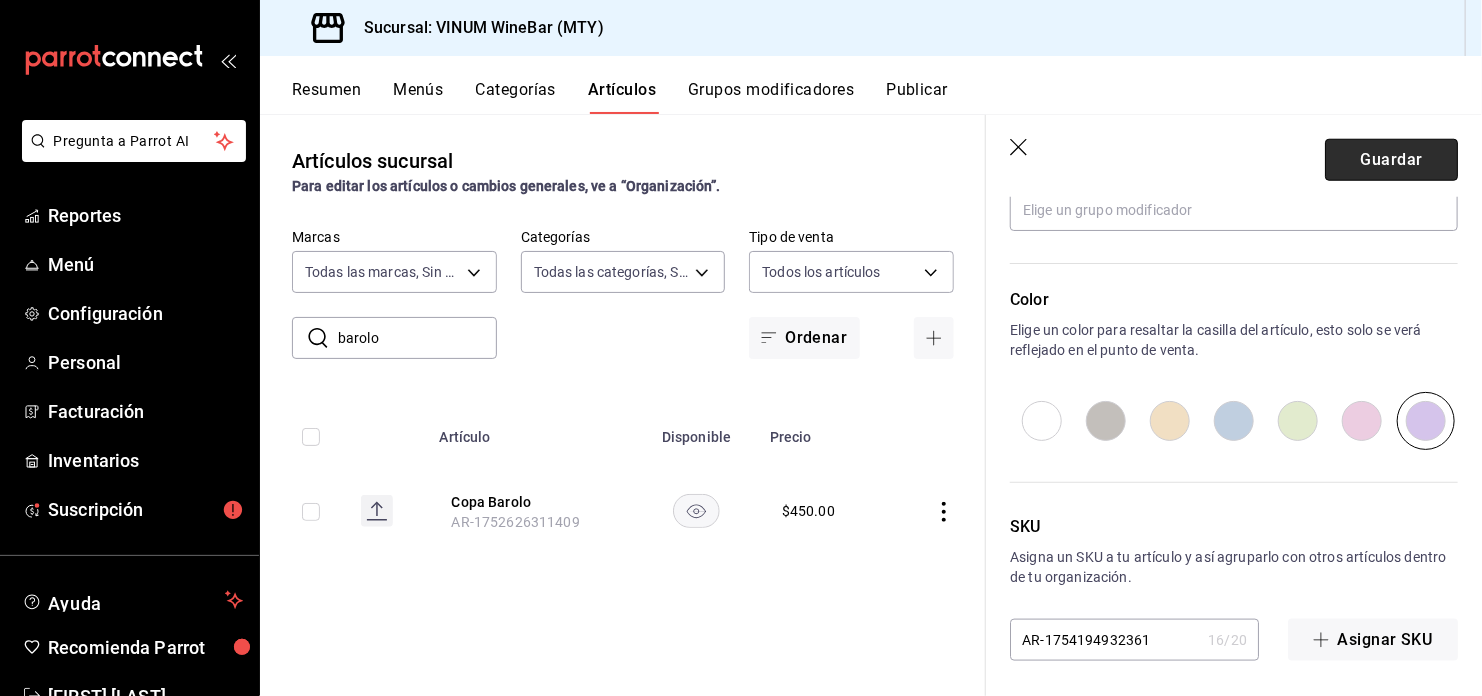 click on "Guardar" at bounding box center (1391, 160) 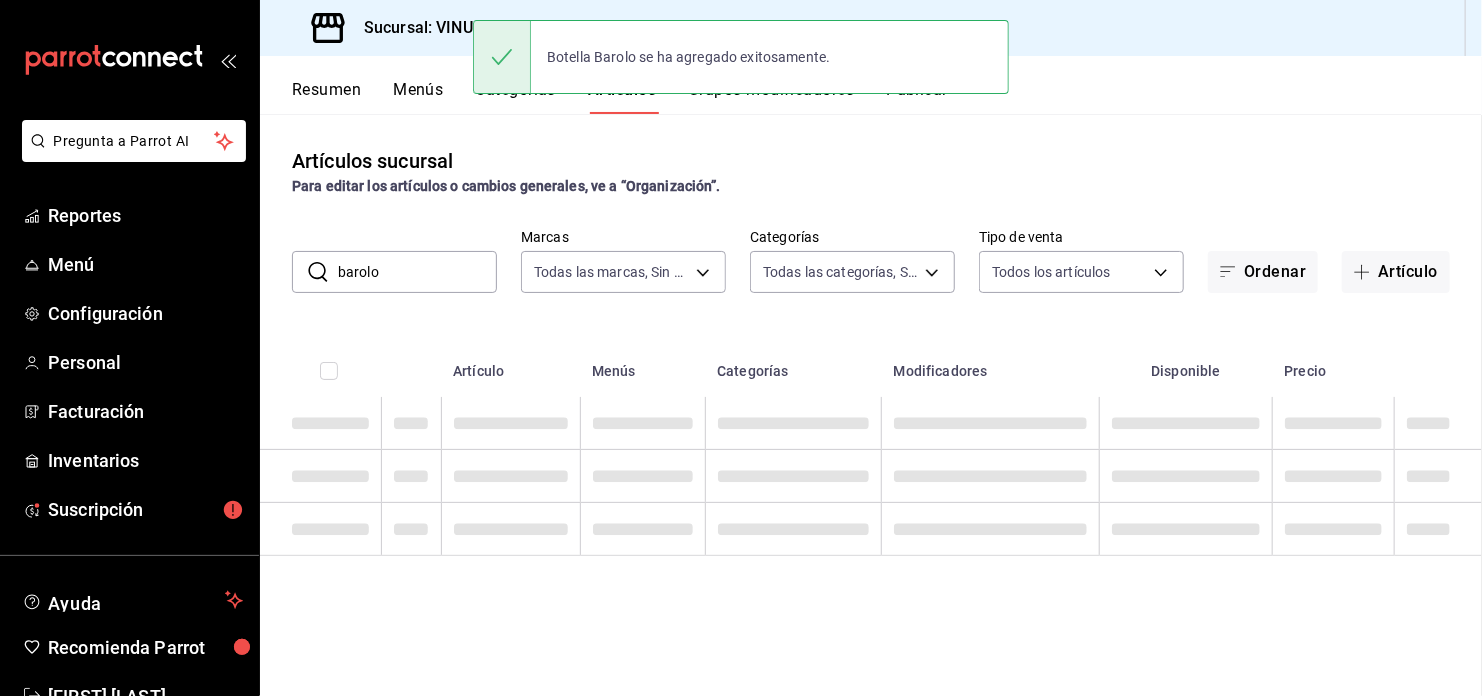 scroll, scrollTop: 0, scrollLeft: 0, axis: both 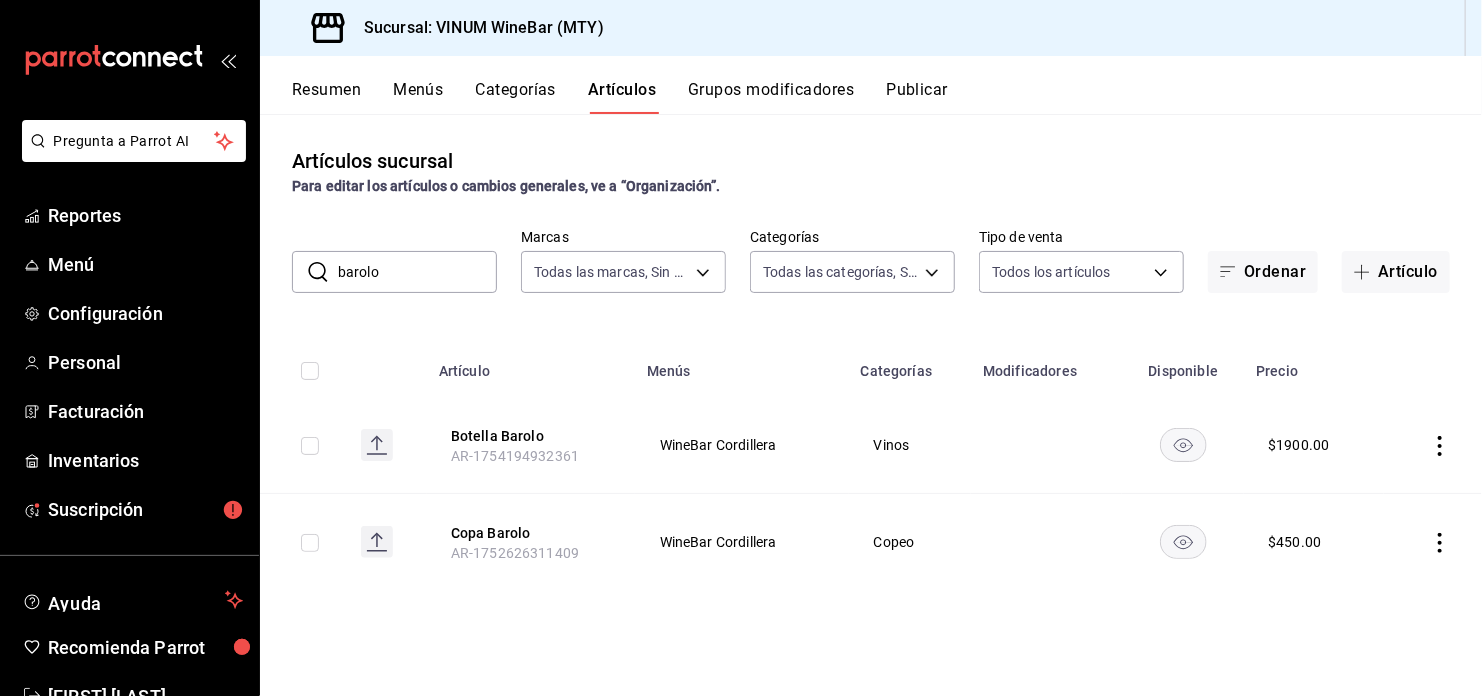 click on "Artículos sucursal Para editar los artículos o cambios generales, ve a “Organización”. ​ [PRODUCT] ​ Marcas Todas las marcas, Sin marca [UUID], [UUID], [UUID], [UUID], [UUID], [UUID] Categorías Todas las categorías, Sin categoría [UUID], [UUID], [UUID], [UUID], [UUID], [UUID] Tipo de venta Todos los artículos ALL Ordenar Artículo Artículo Menús Categorías Modificadores Disponible Precio Botella Barolo [ID] WineBar Cordillera Vinos $ 1900.00 Copa Barolo [ID] WineBar Cordillera Copeo $ 450.00" at bounding box center (871, 404) 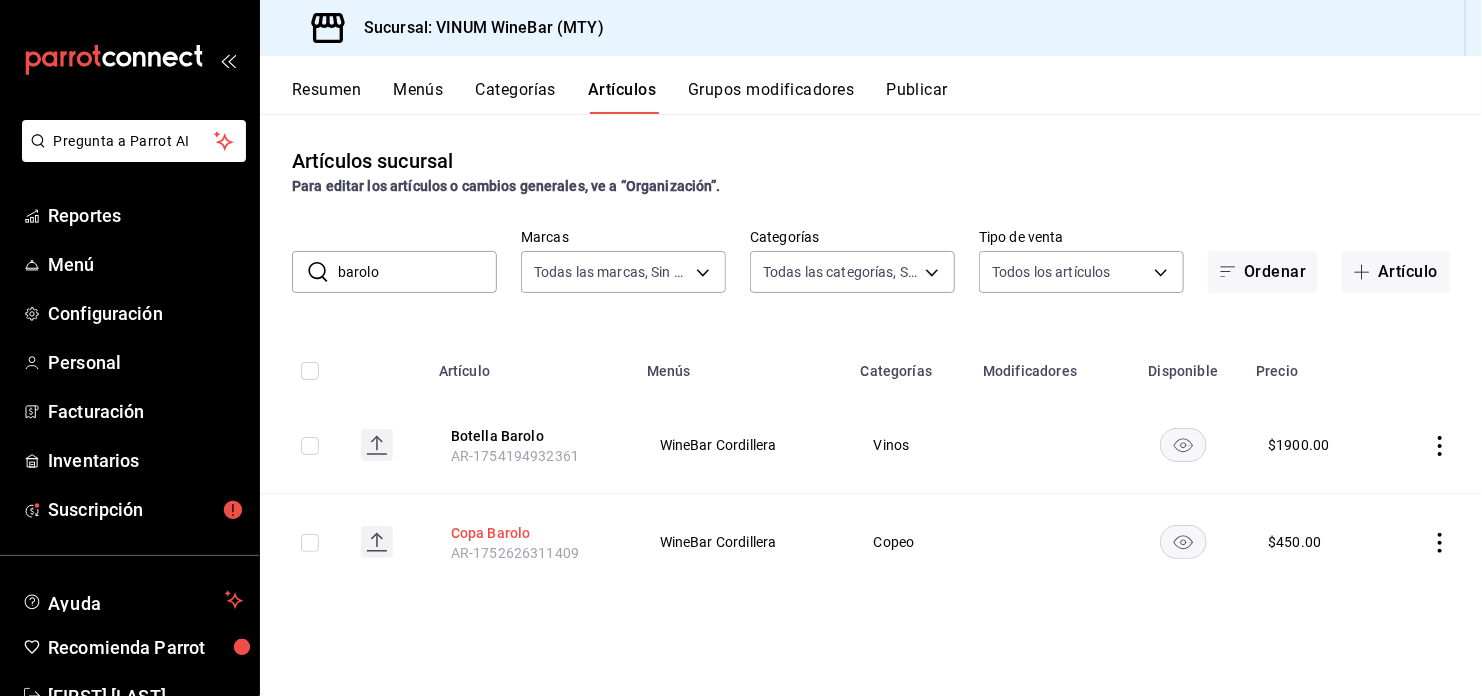 click on "Copa Barolo" at bounding box center (531, 533) 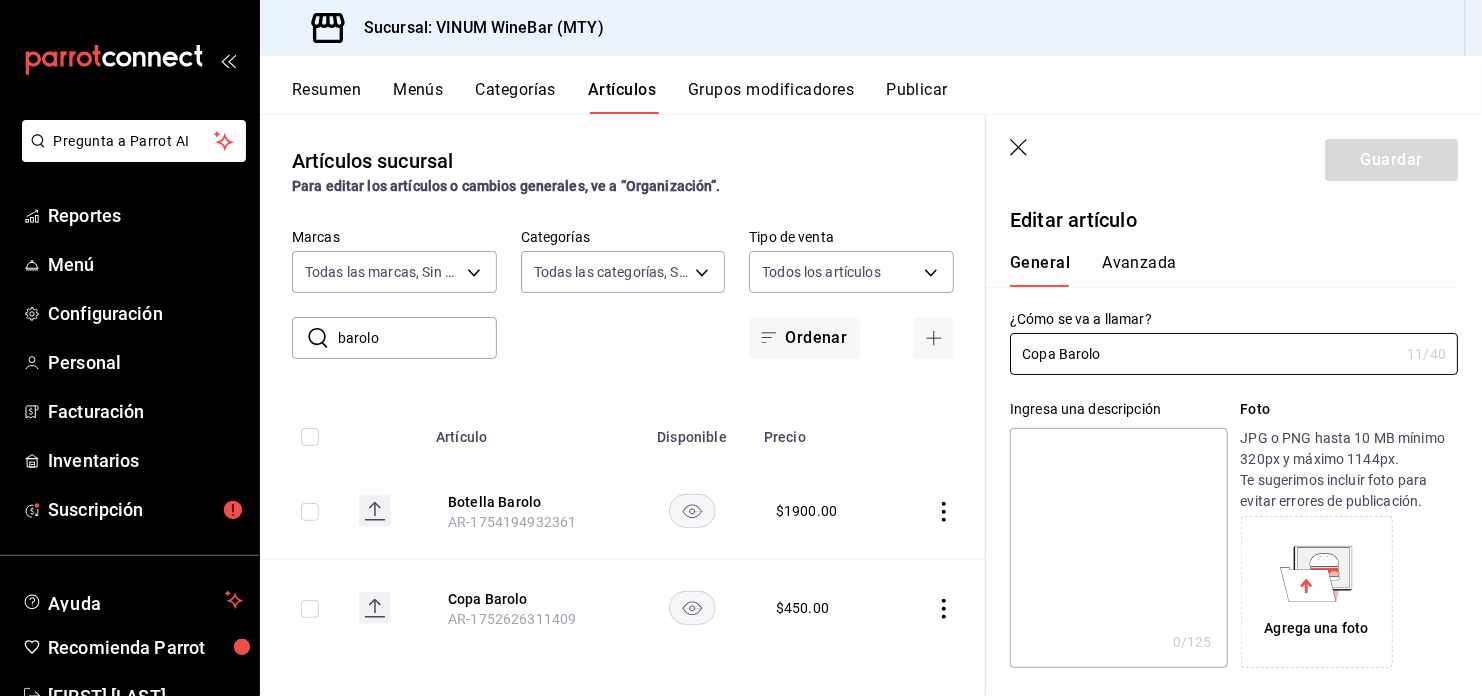 type on "$450.00" 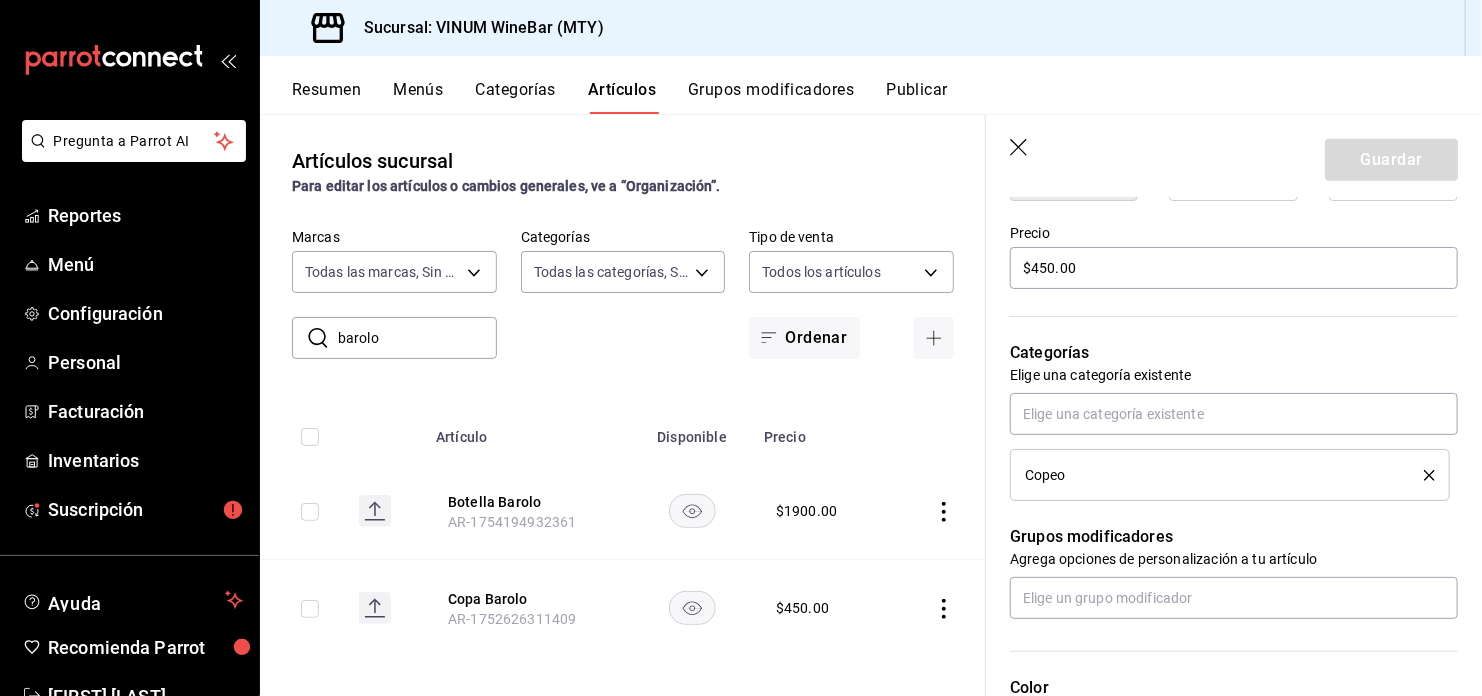 scroll, scrollTop: 574, scrollLeft: 0, axis: vertical 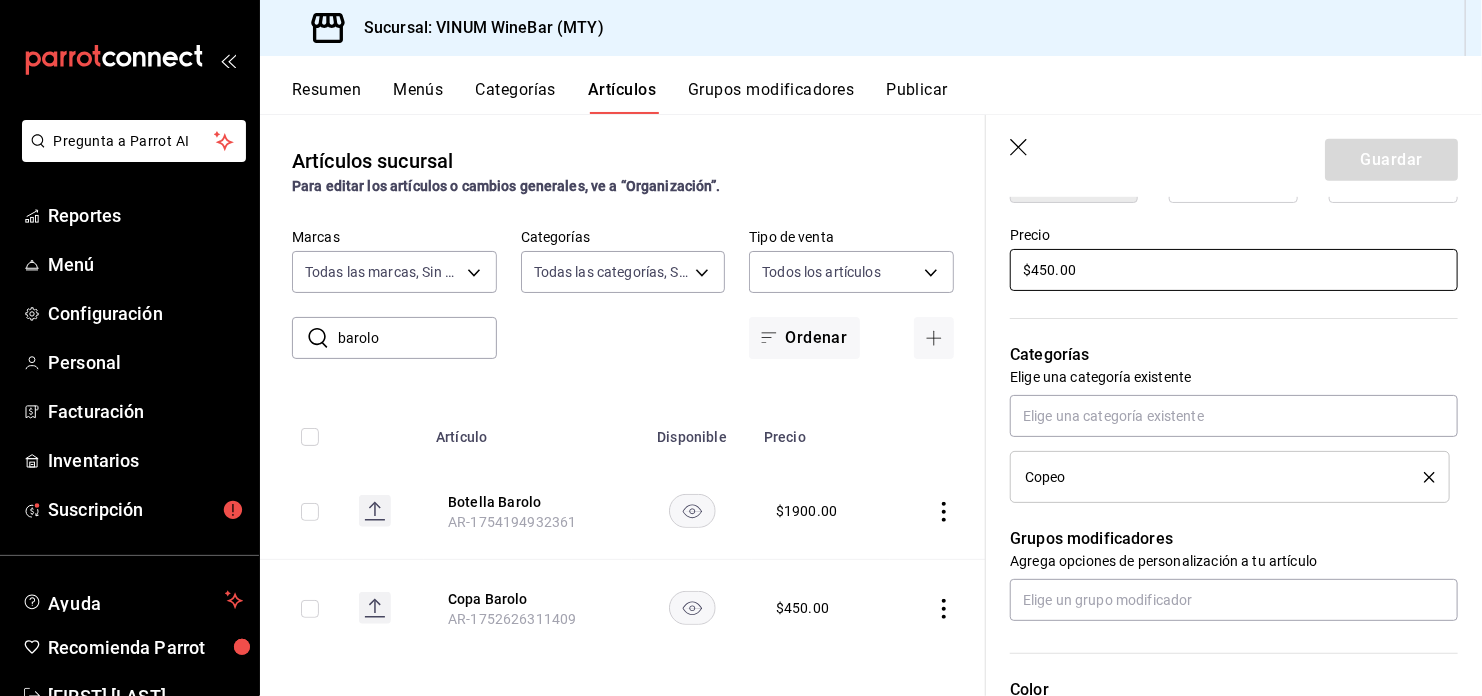 click on "$450.00" at bounding box center (1234, 270) 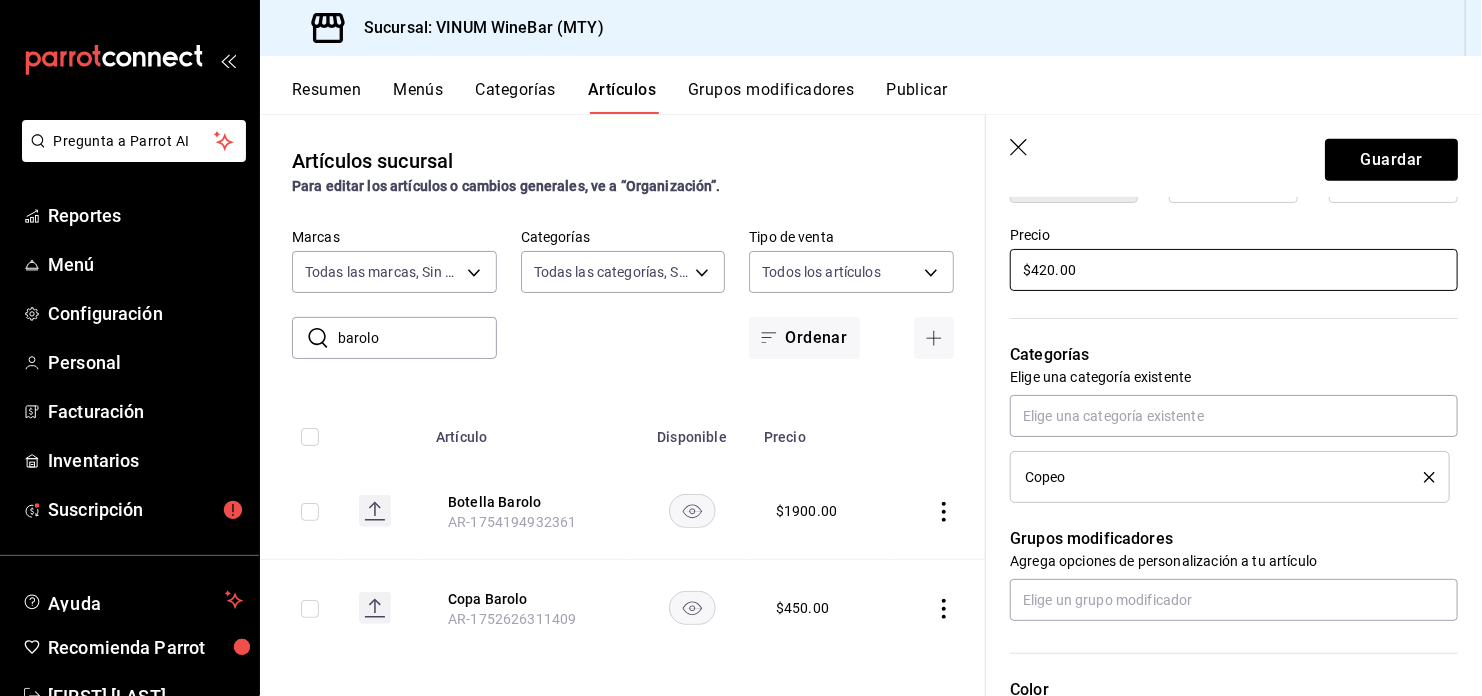 type on "$420.00" 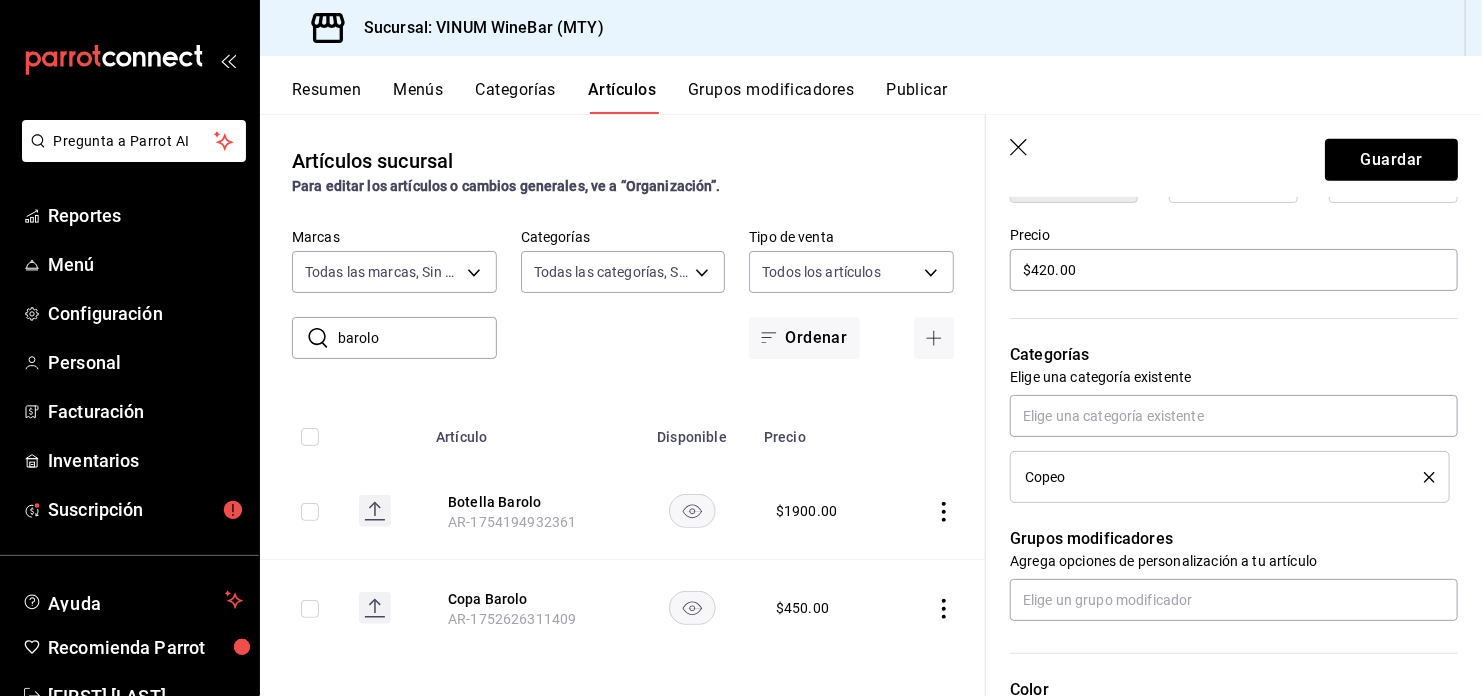 click on "Guardar" at bounding box center (1234, 156) 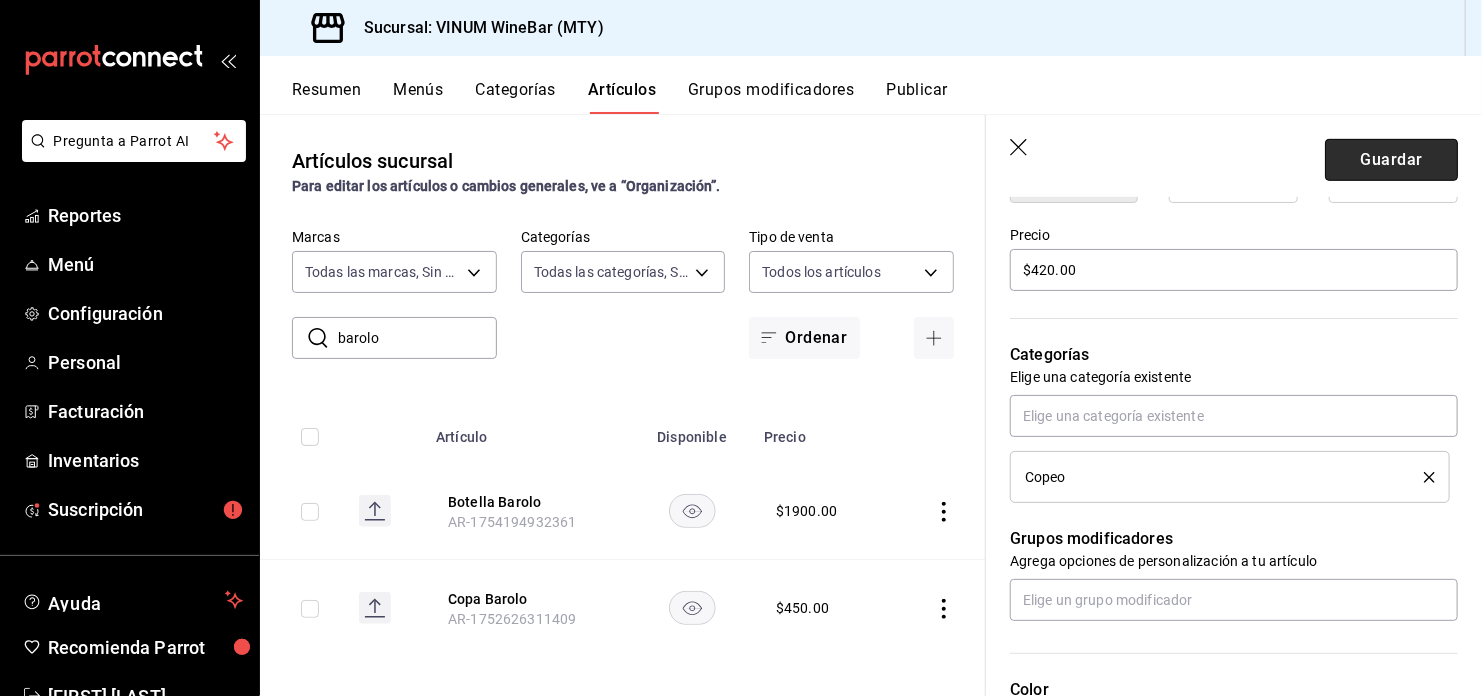 click on "Guardar" at bounding box center [1391, 160] 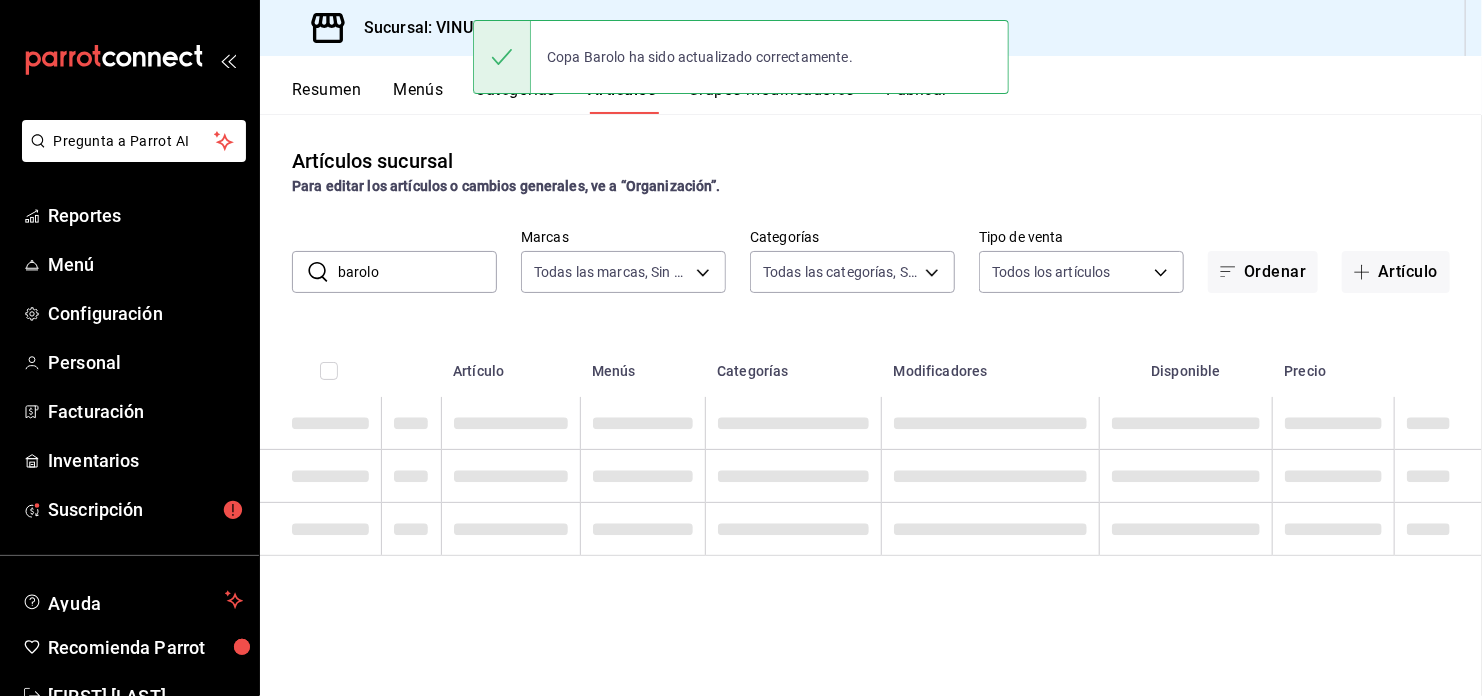 scroll, scrollTop: 0, scrollLeft: 0, axis: both 